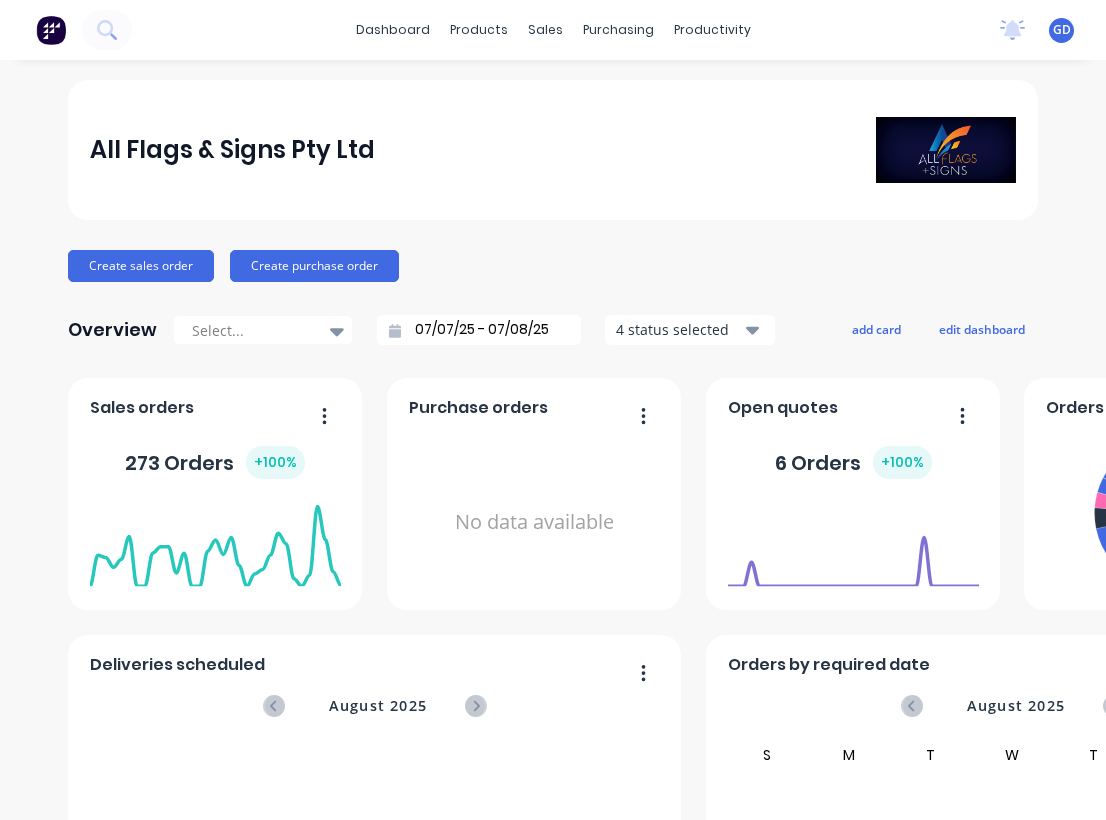 scroll, scrollTop: 0, scrollLeft: 0, axis: both 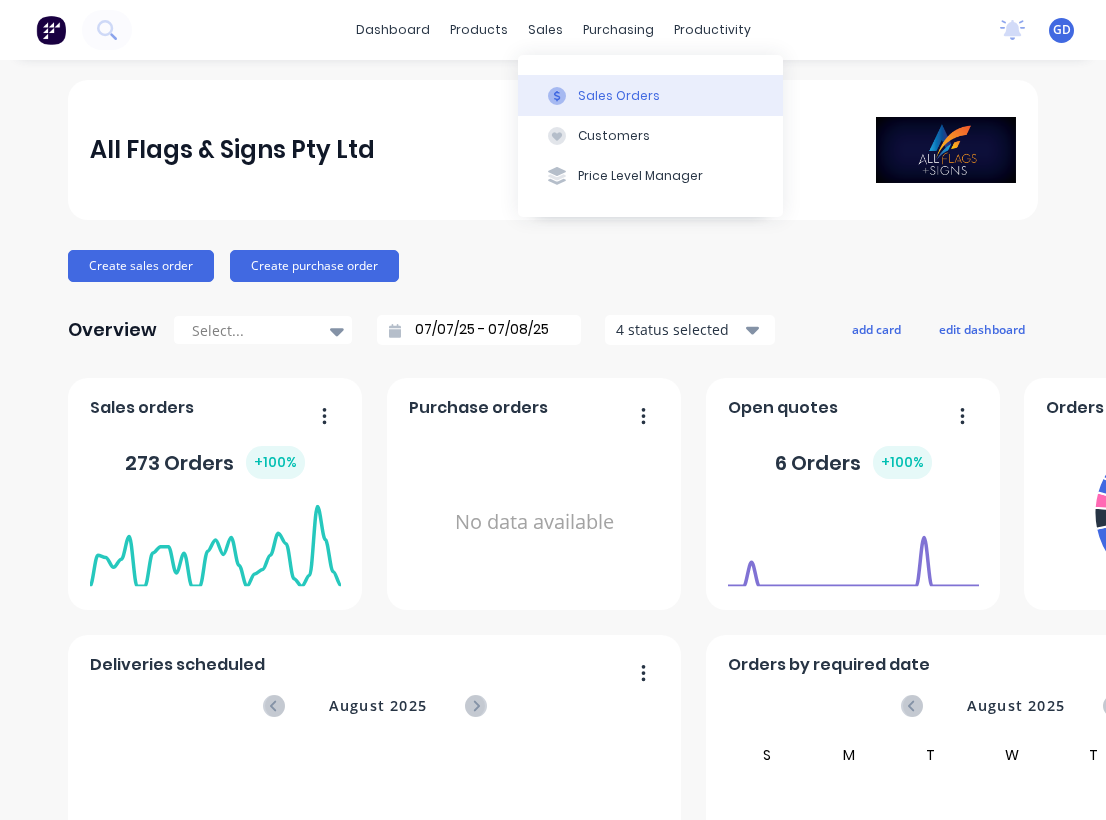 click on "Sales Orders" at bounding box center (619, 96) 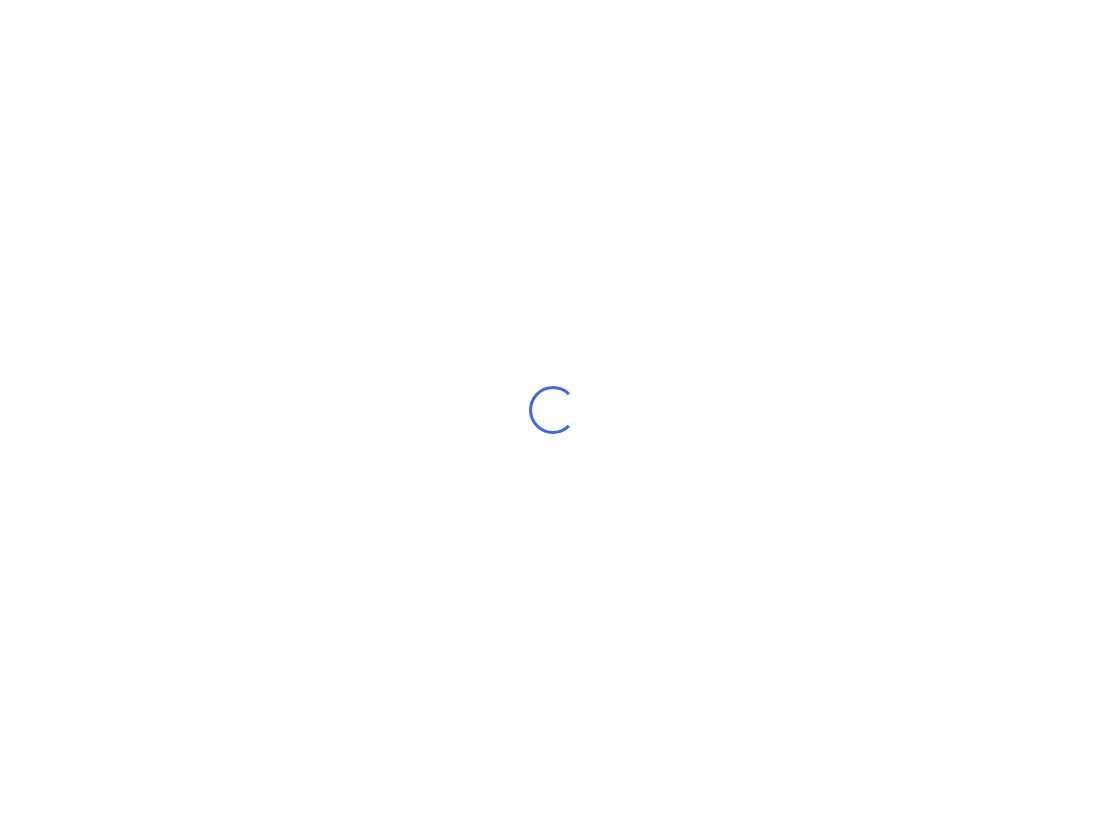 scroll, scrollTop: 0, scrollLeft: 0, axis: both 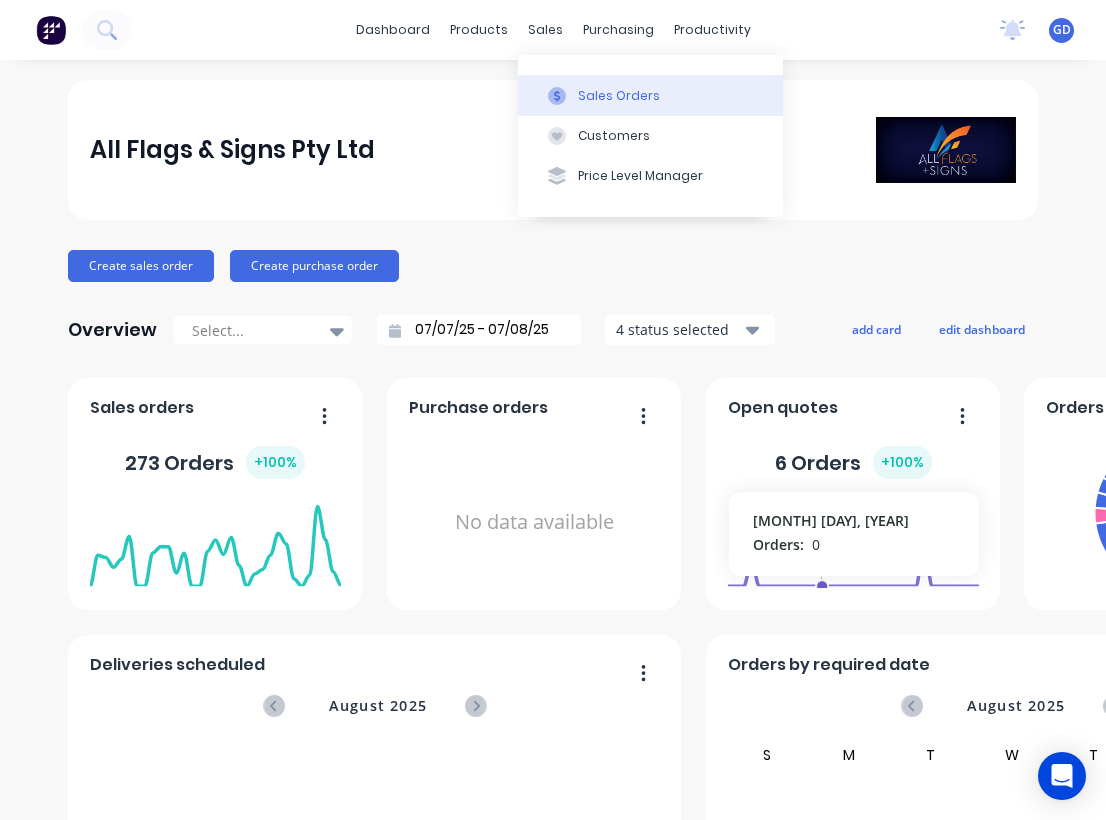 click on "Sales Orders" at bounding box center [619, 96] 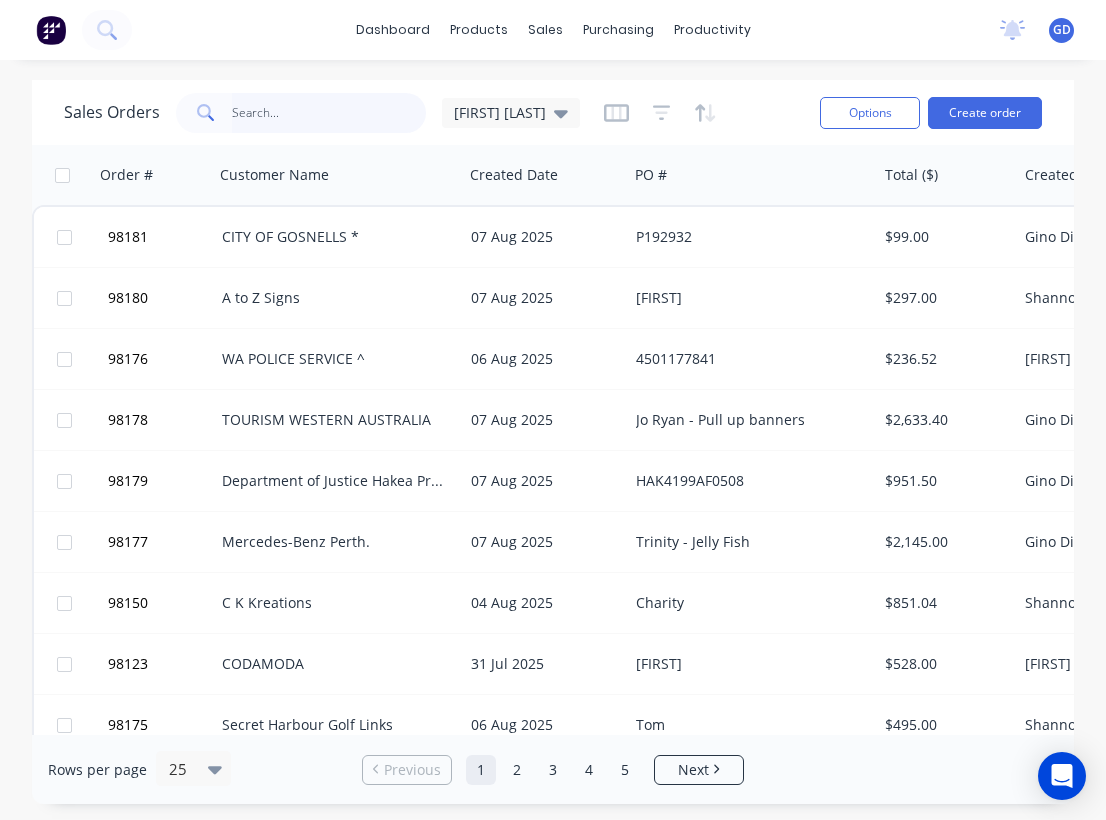 click at bounding box center [329, 113] 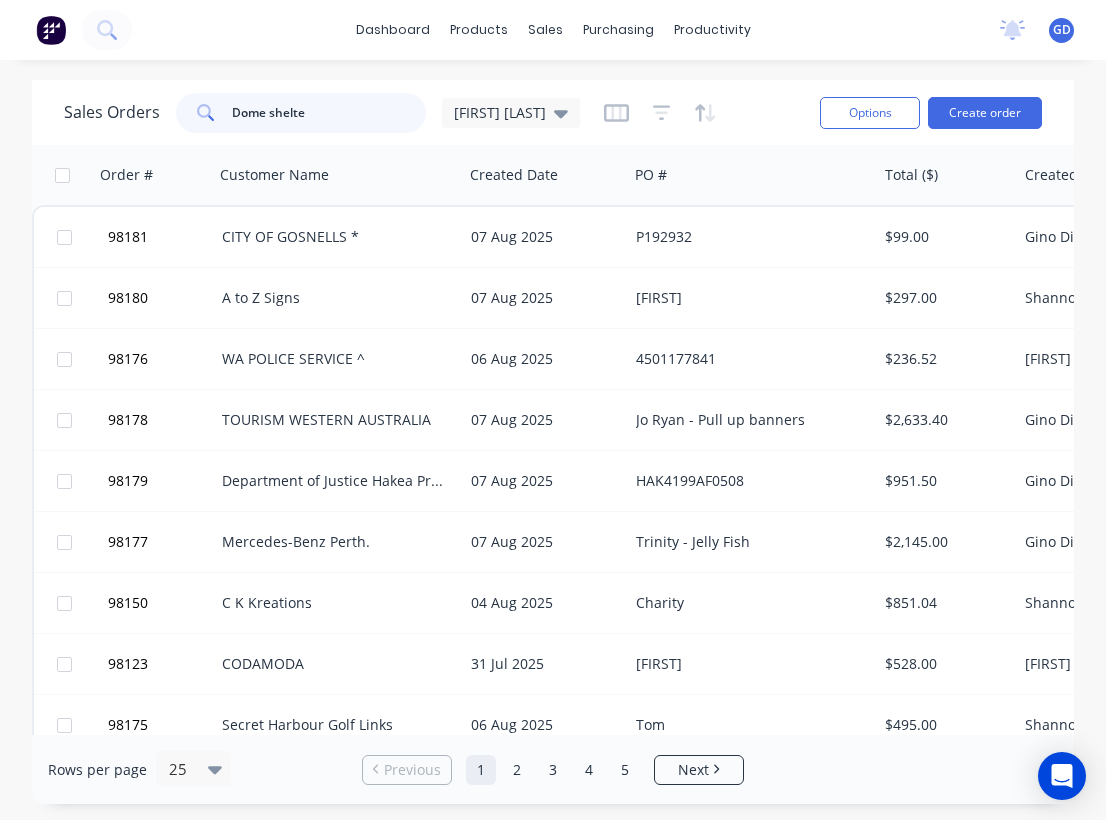 type on "Dome shelter" 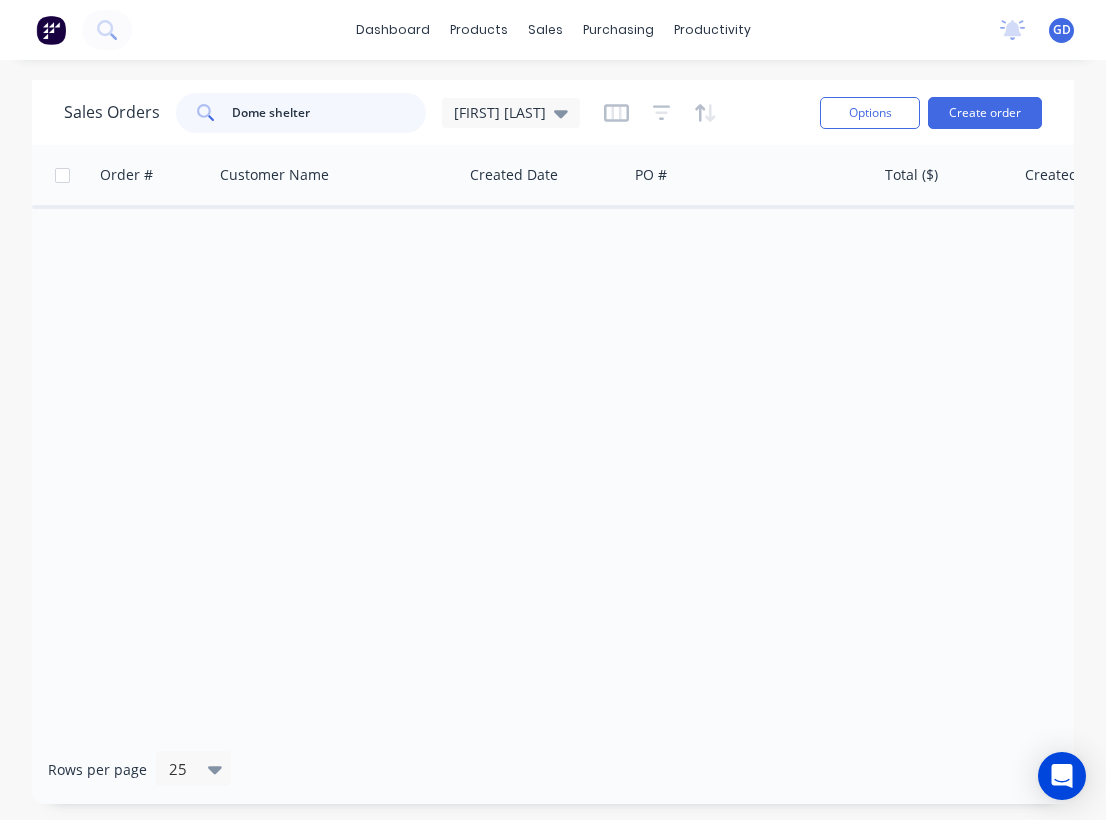 drag, startPoint x: 313, startPoint y: 114, endPoint x: 217, endPoint y: 110, distance: 96.0833 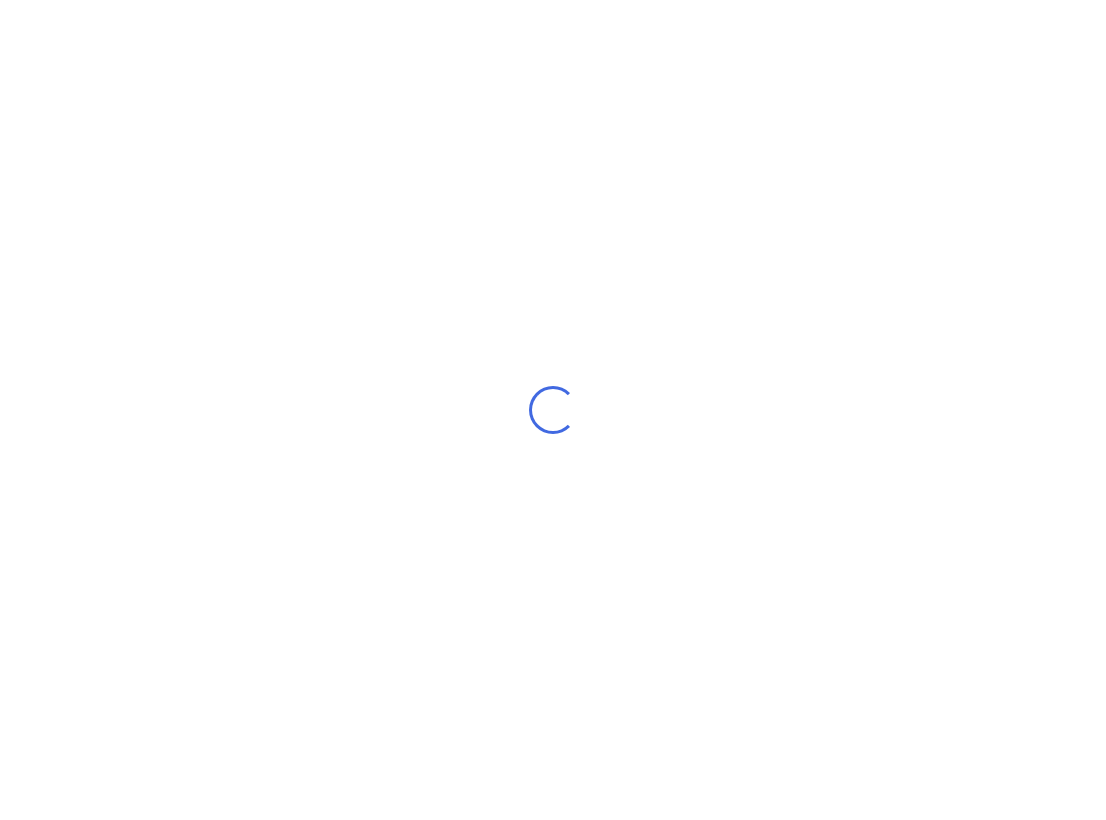 scroll, scrollTop: 0, scrollLeft: 0, axis: both 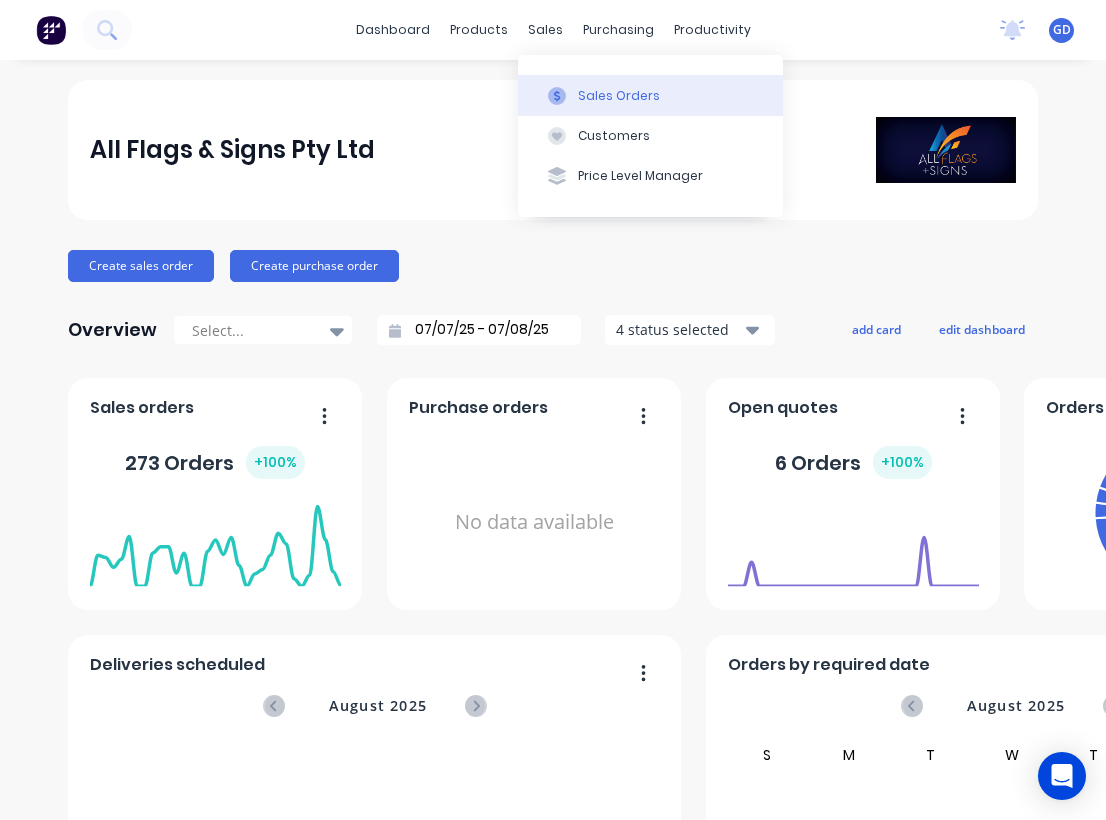 click on "Sales Orders" at bounding box center [619, 96] 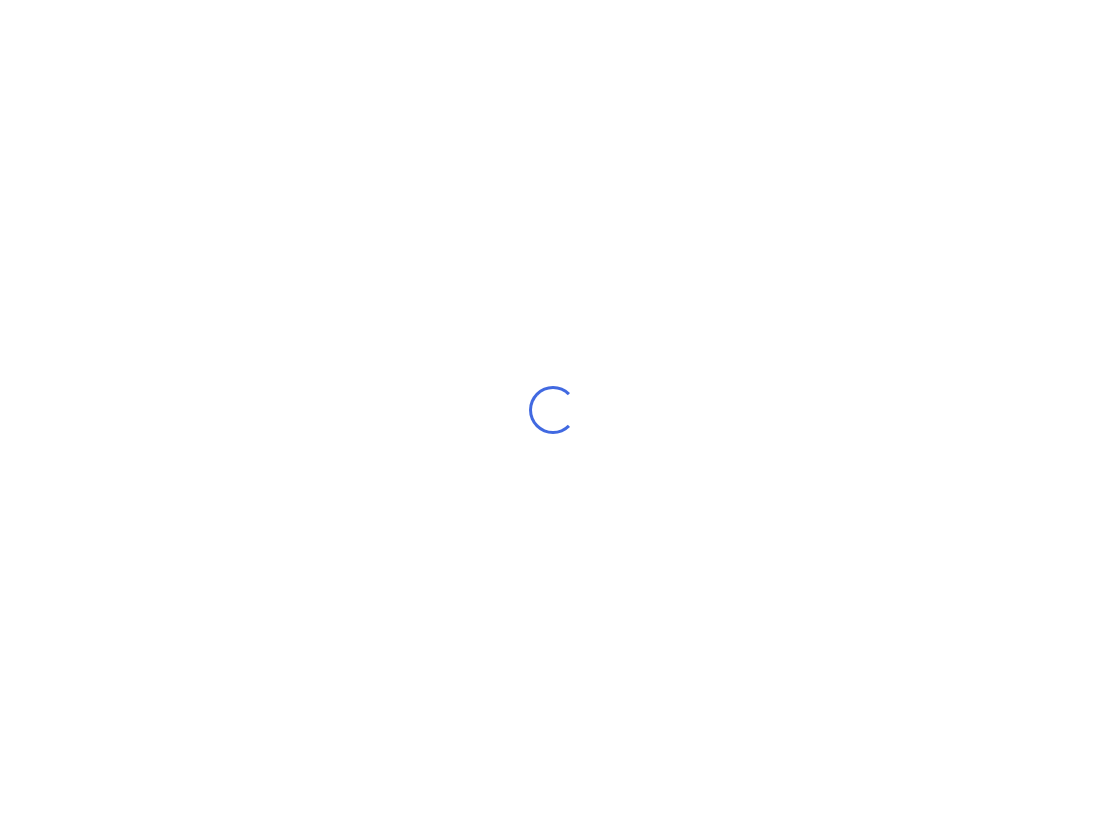 scroll, scrollTop: 0, scrollLeft: 0, axis: both 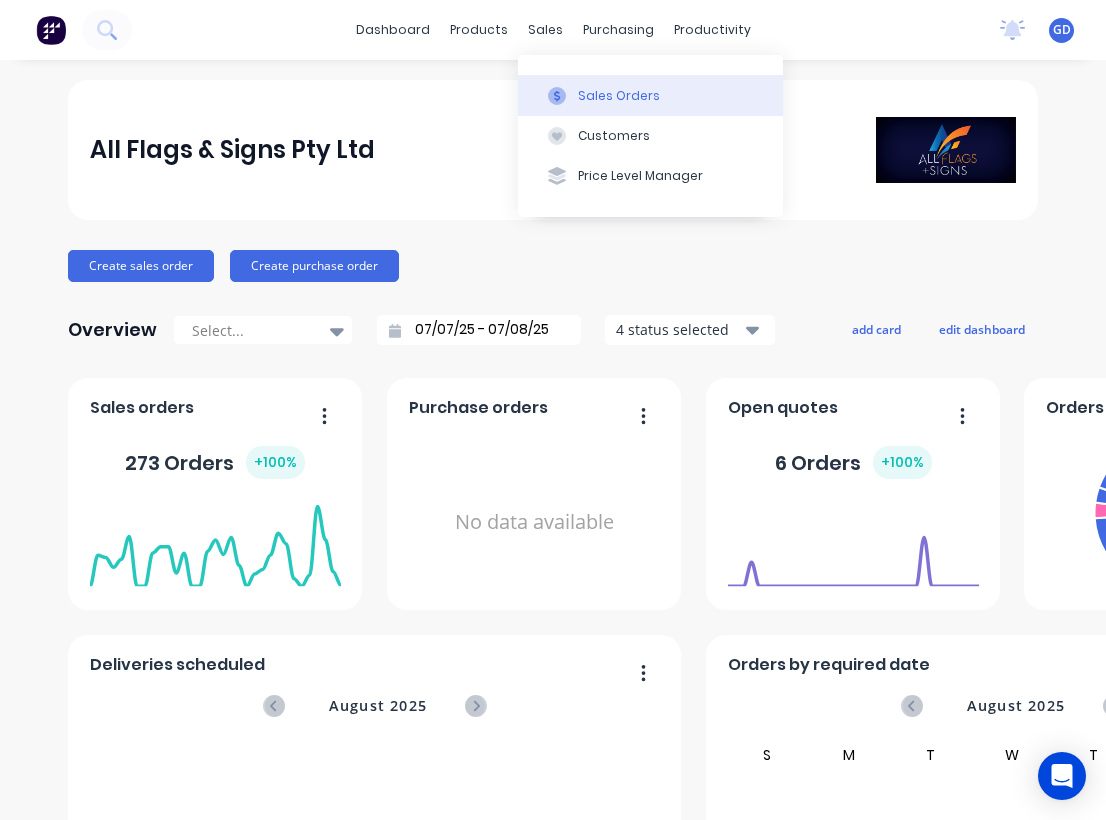 click on "Sales Orders" at bounding box center (619, 96) 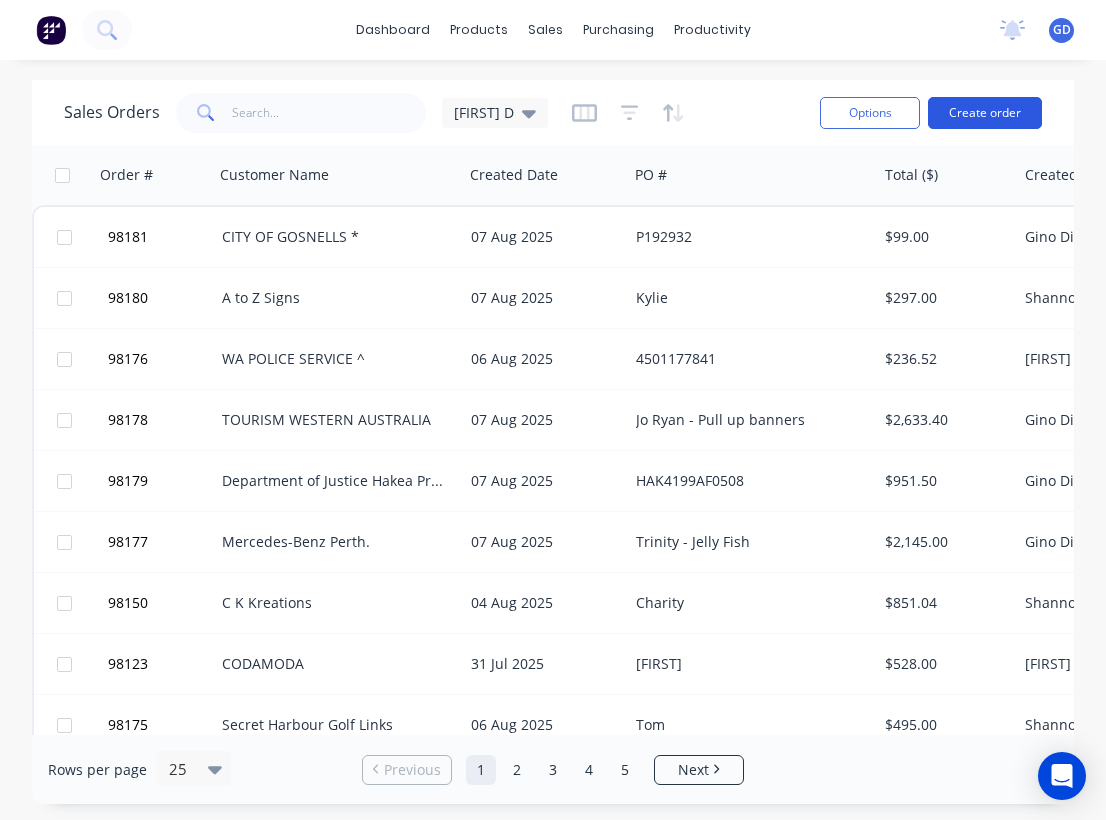 click on "Create order" at bounding box center [985, 113] 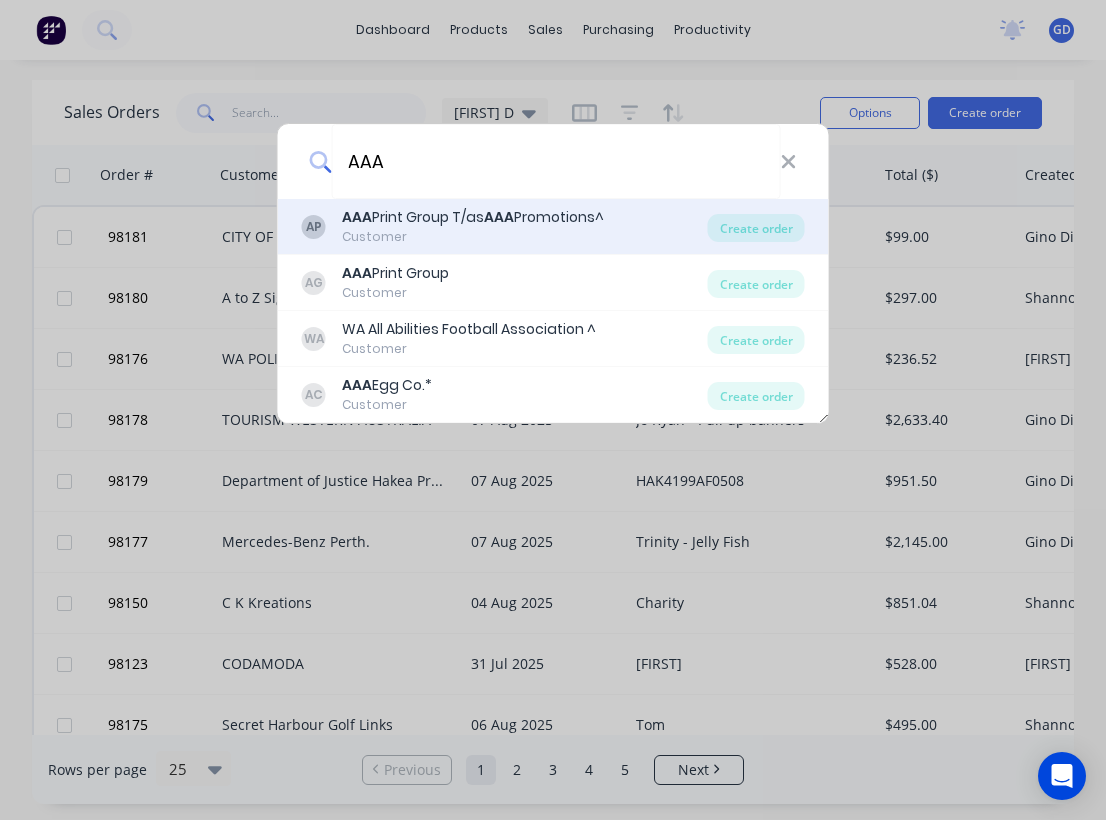 type on "AAA" 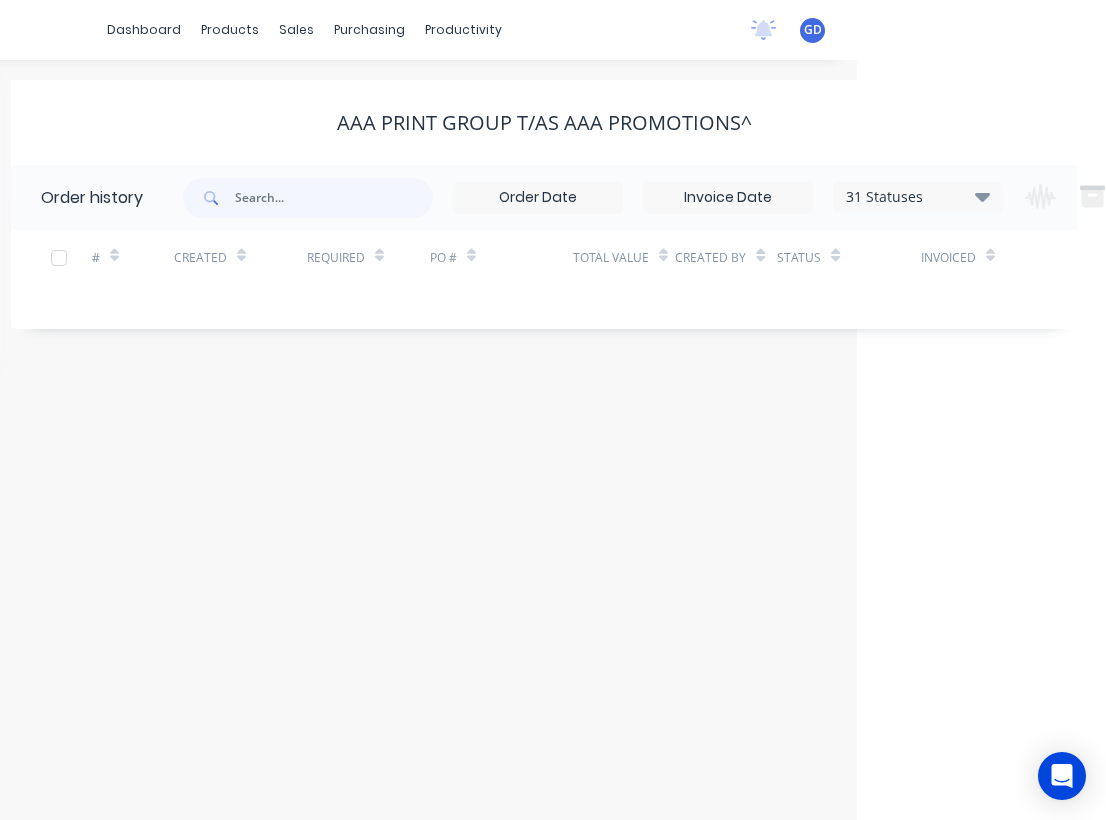 scroll, scrollTop: 0, scrollLeft: 378, axis: horizontal 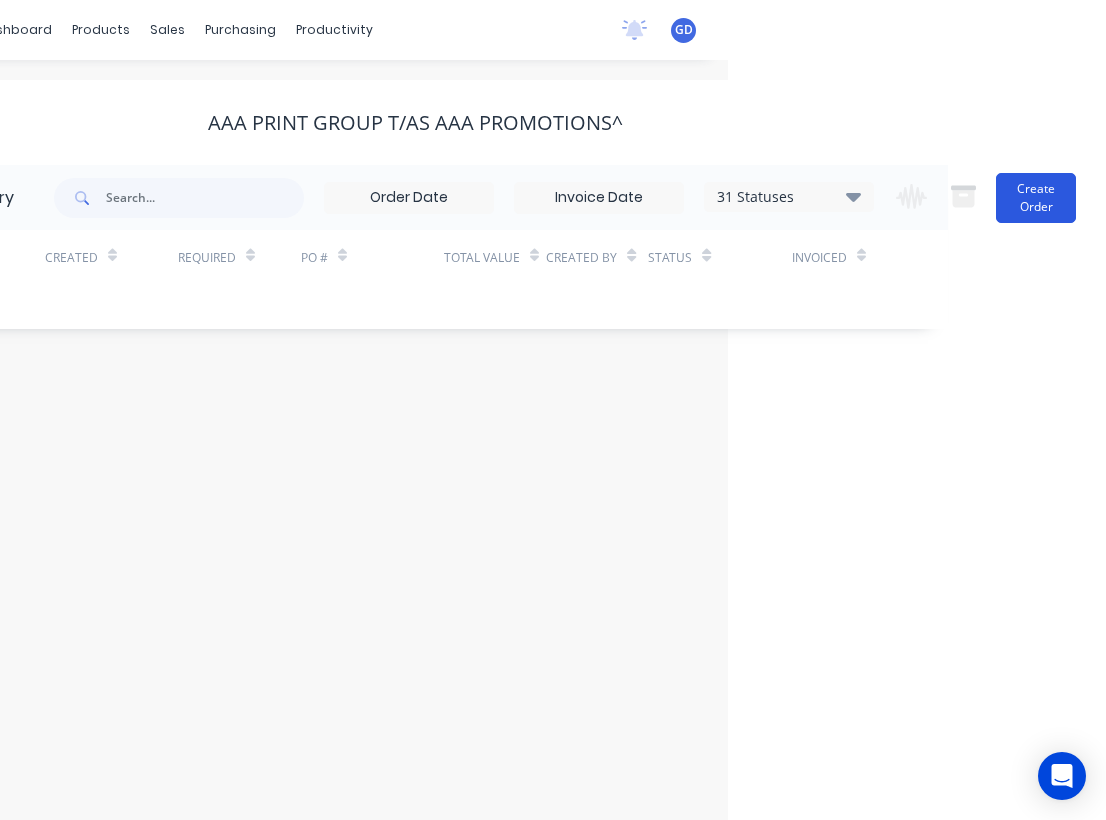 click on "Create Order" at bounding box center (1036, 198) 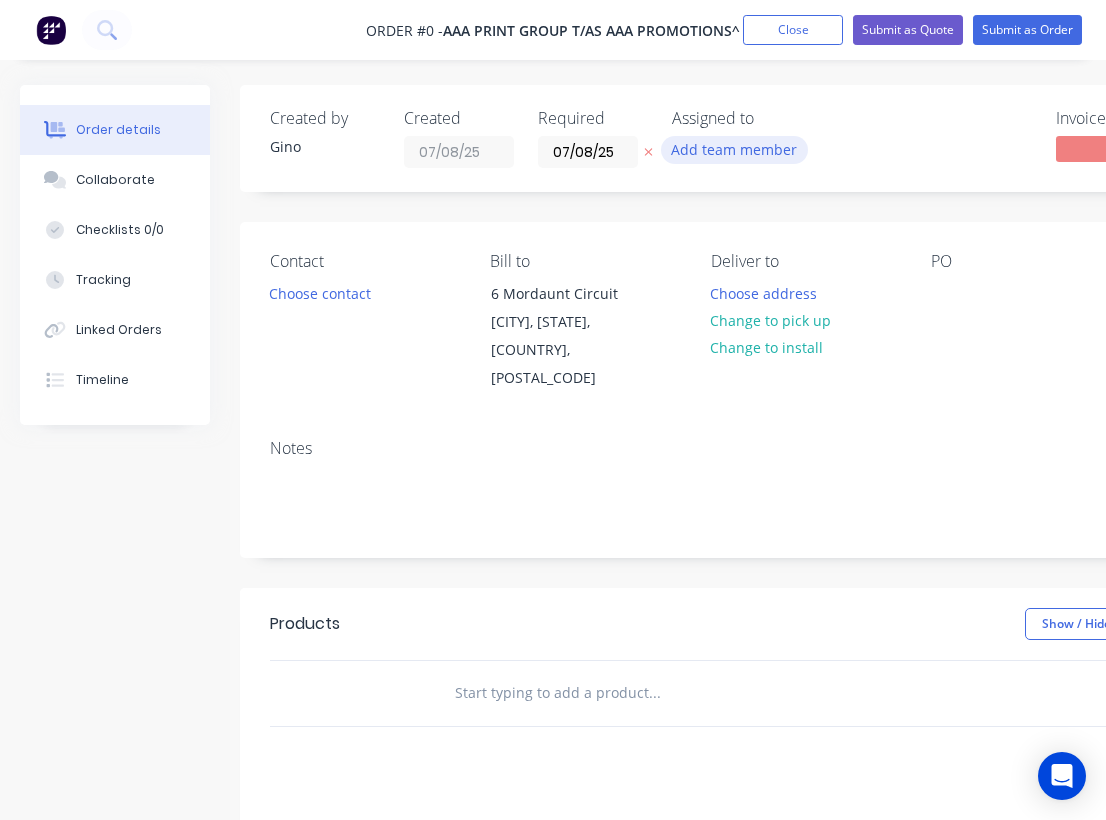 click on "Add team member" at bounding box center [734, 149] 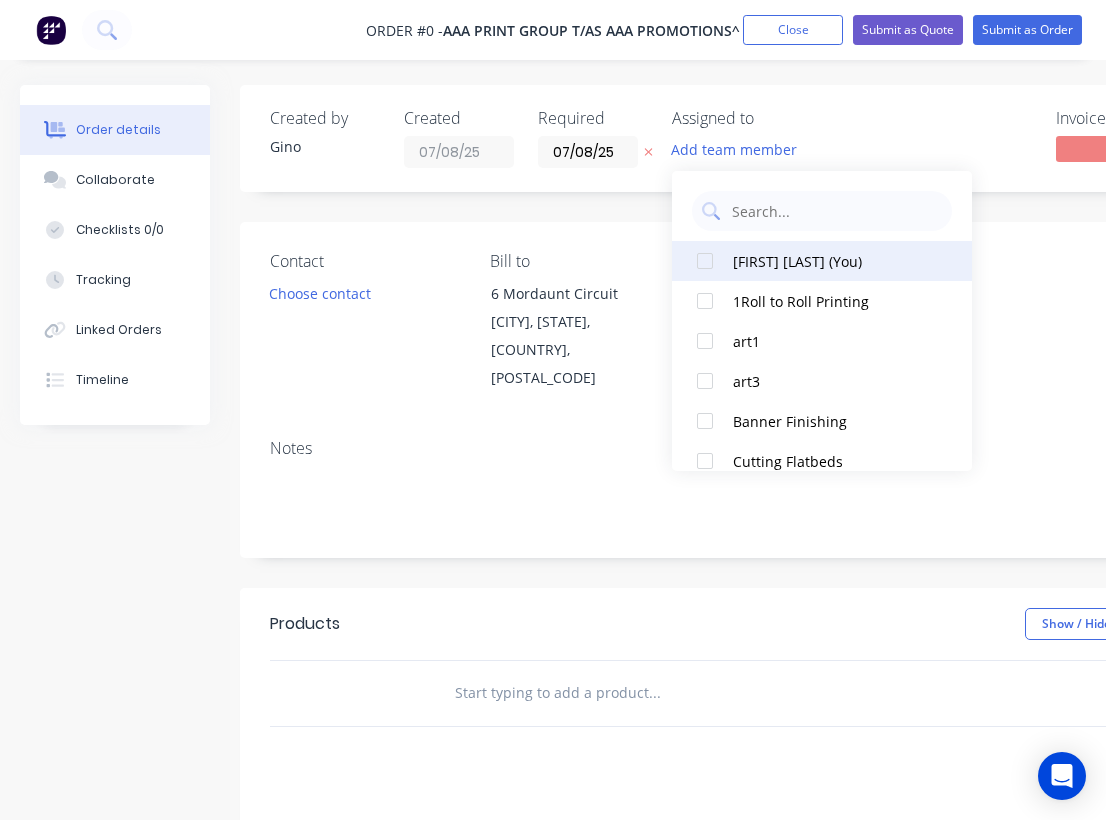 click on "[FIRST] [LAST] (You)" at bounding box center (833, 261) 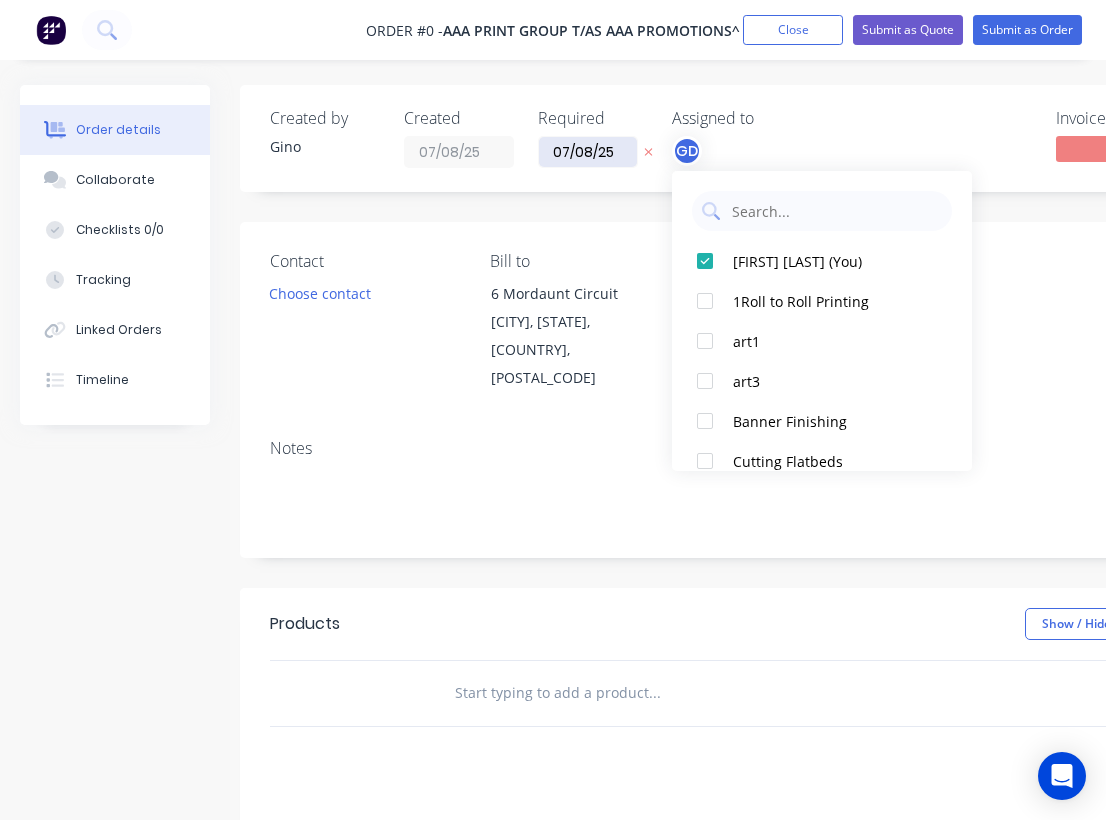 click on "Order details Collaborate Checklists 0/0 Tracking Linked Orders Timeline Order details Collaborate Checklists Tracking Linked Orders Timeline Created by [FIRST] Created [DATE] Required [DATE] Assigned to GD Invoiced No Status Draft Contact Choose contact Bill to 6 Mordaunt Circuit CANNING VALE, Western Australia, Australia, 6155 Deliver to Choose address Change to pick up Change to install PO Labels Add labels Notes Products Show / Hide columns Add product add delivery fee add markup add discount Labour $0.00 Sub total $0.00 Margin $0.00 ( 0 %) Tax $0.00 Total $0.00" at bounding box center [695, 661] 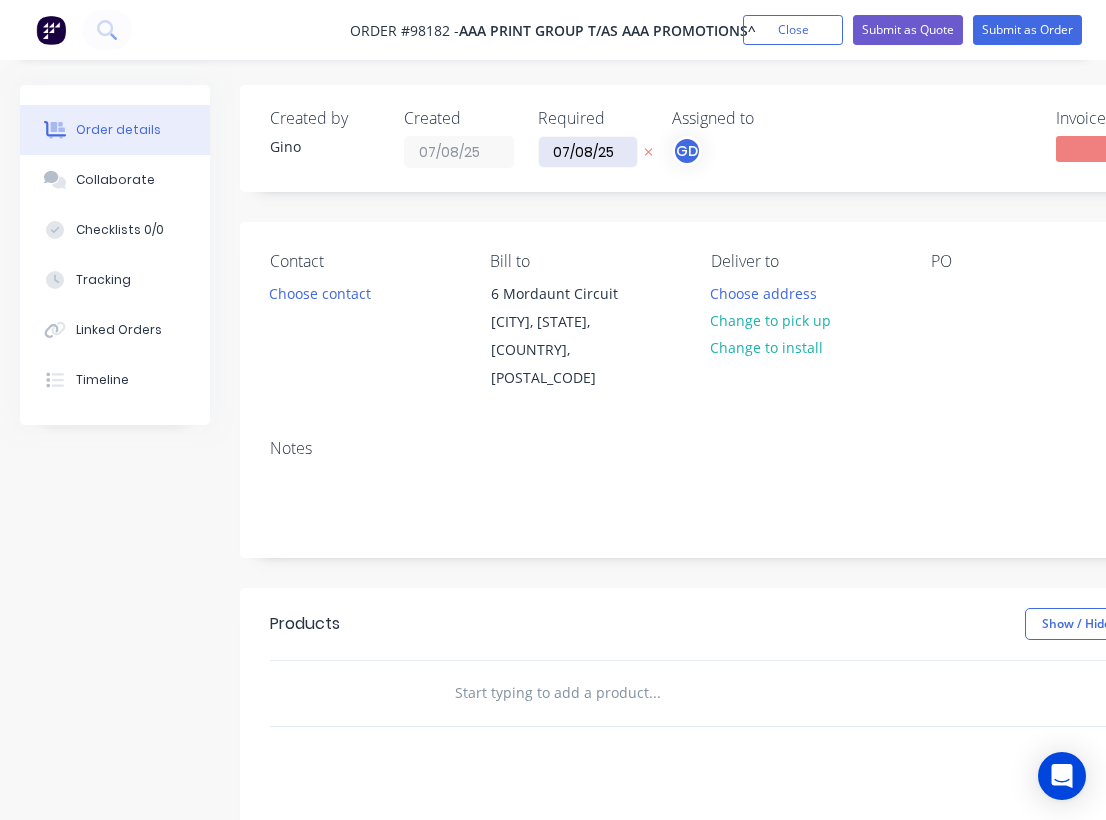 click on "07/08/25" at bounding box center (588, 152) 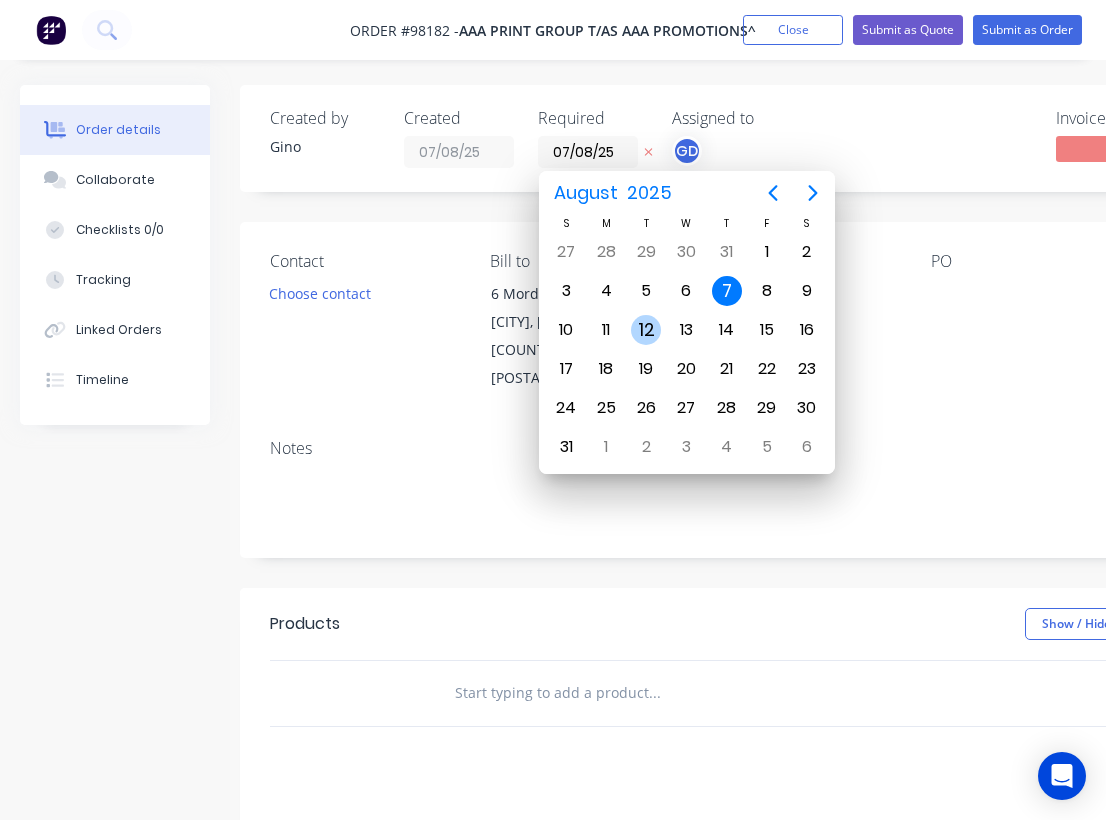 click on "12" at bounding box center (646, 330) 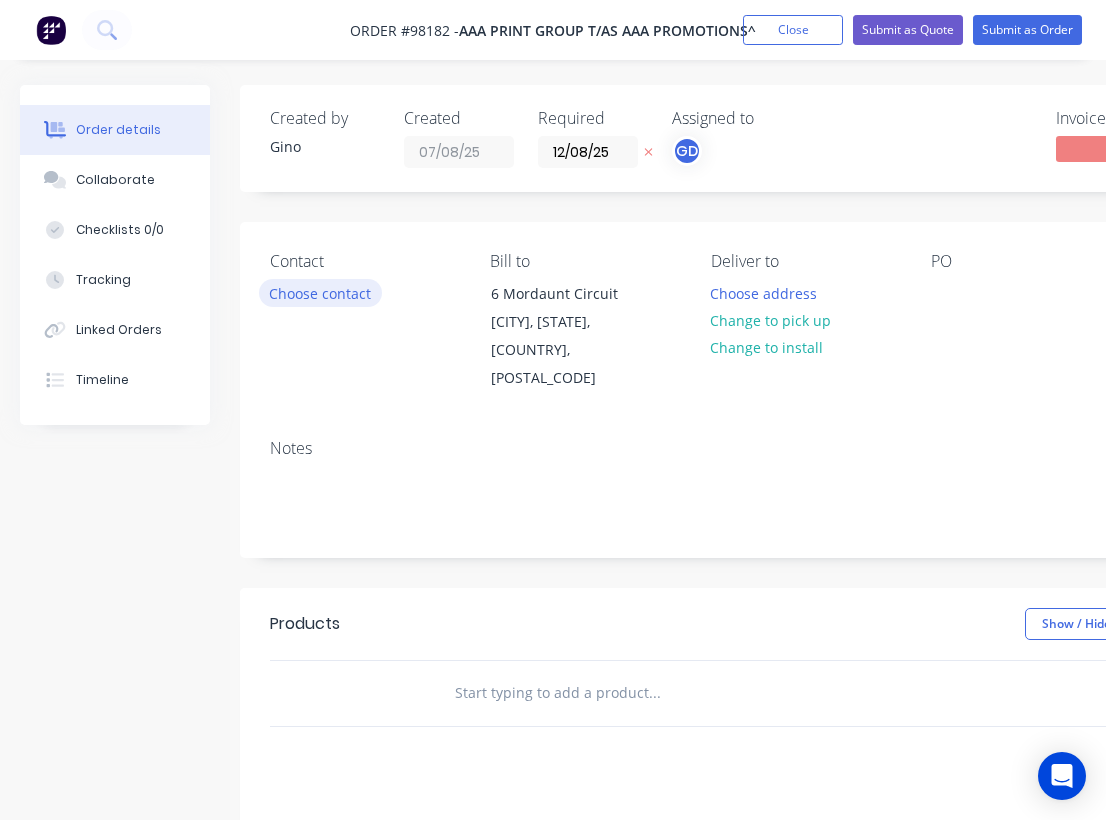 click on "Choose contact" at bounding box center (320, 292) 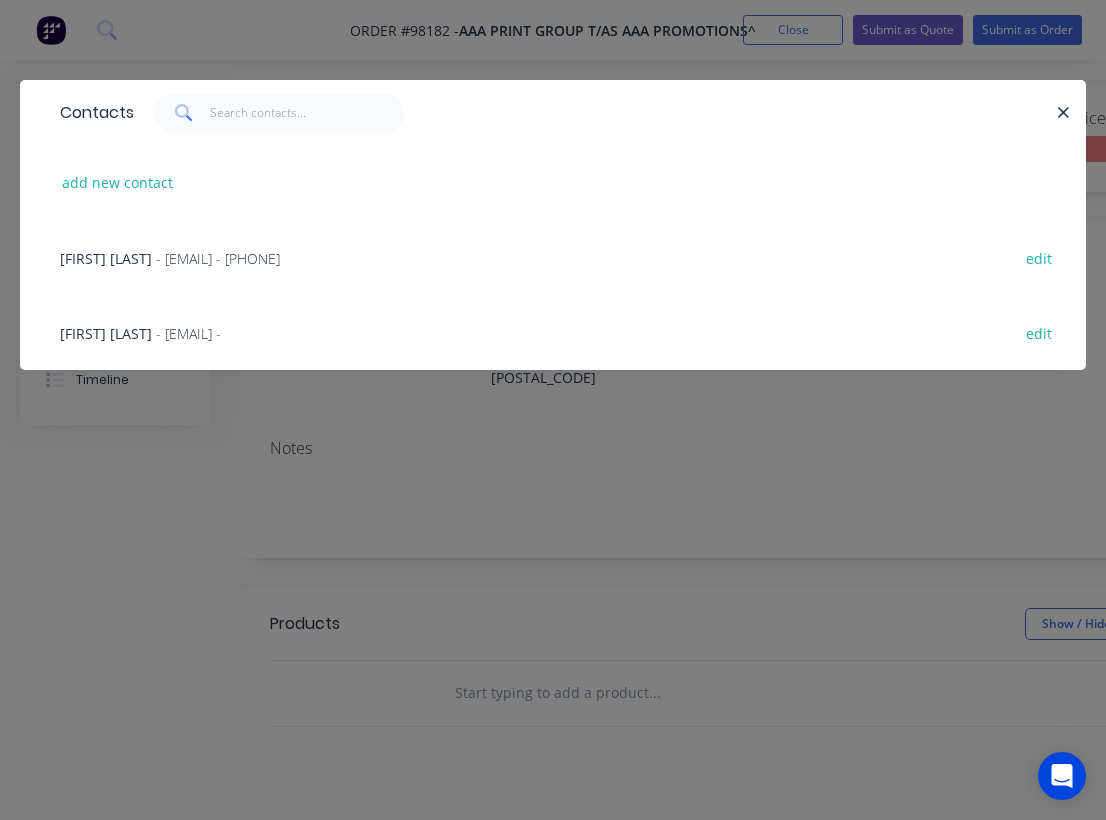 click on "[FIRST] [LAST]" at bounding box center [106, 258] 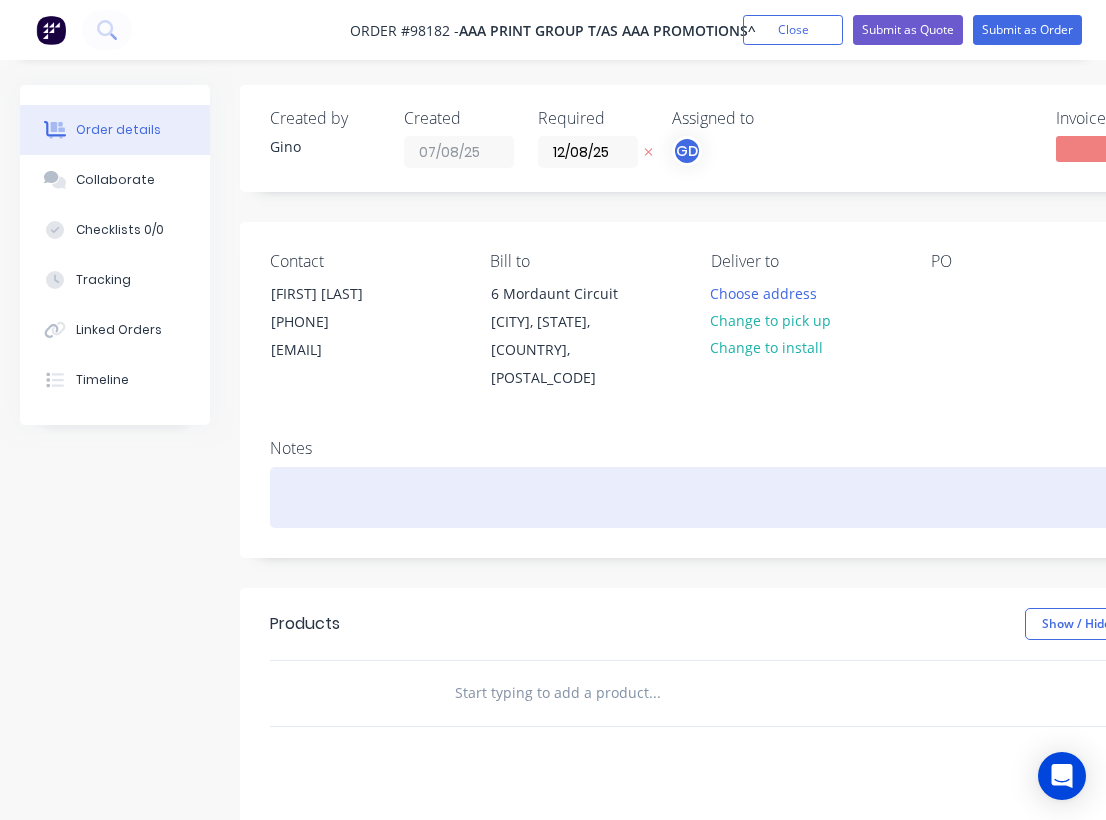 click at bounding box center [805, 497] 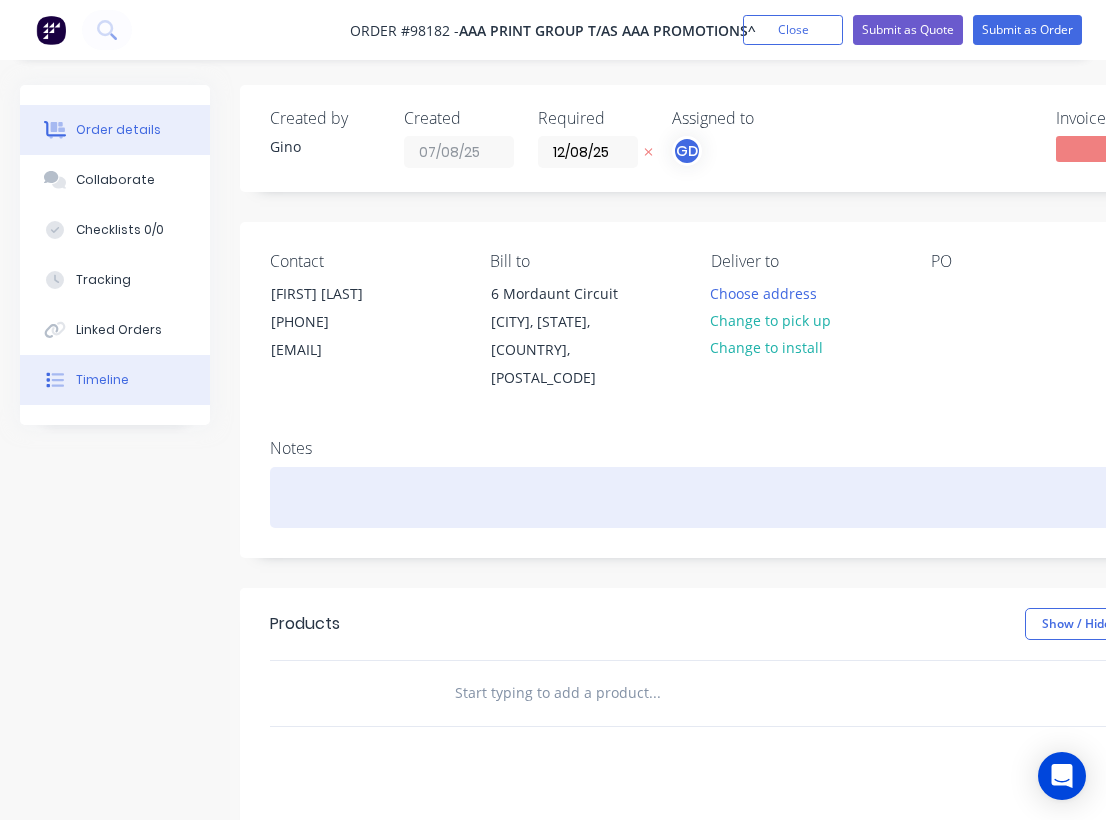 type 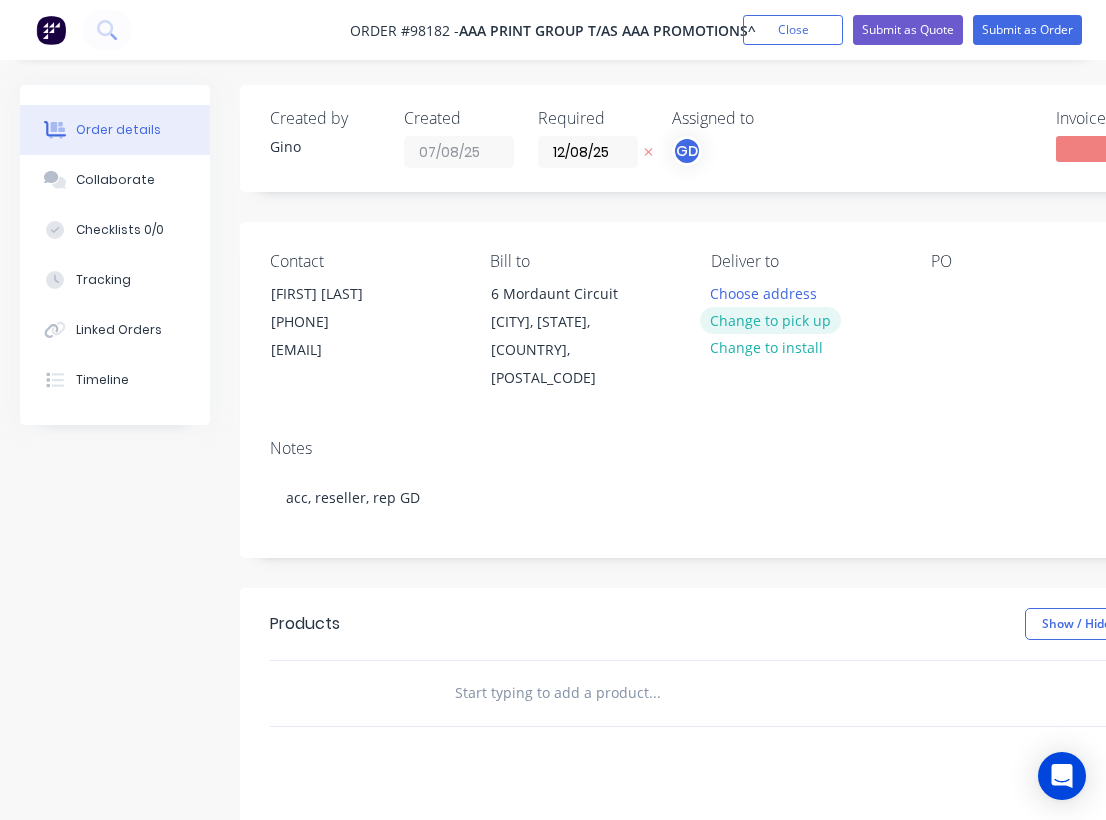 click on "Change to pick up" at bounding box center [771, 320] 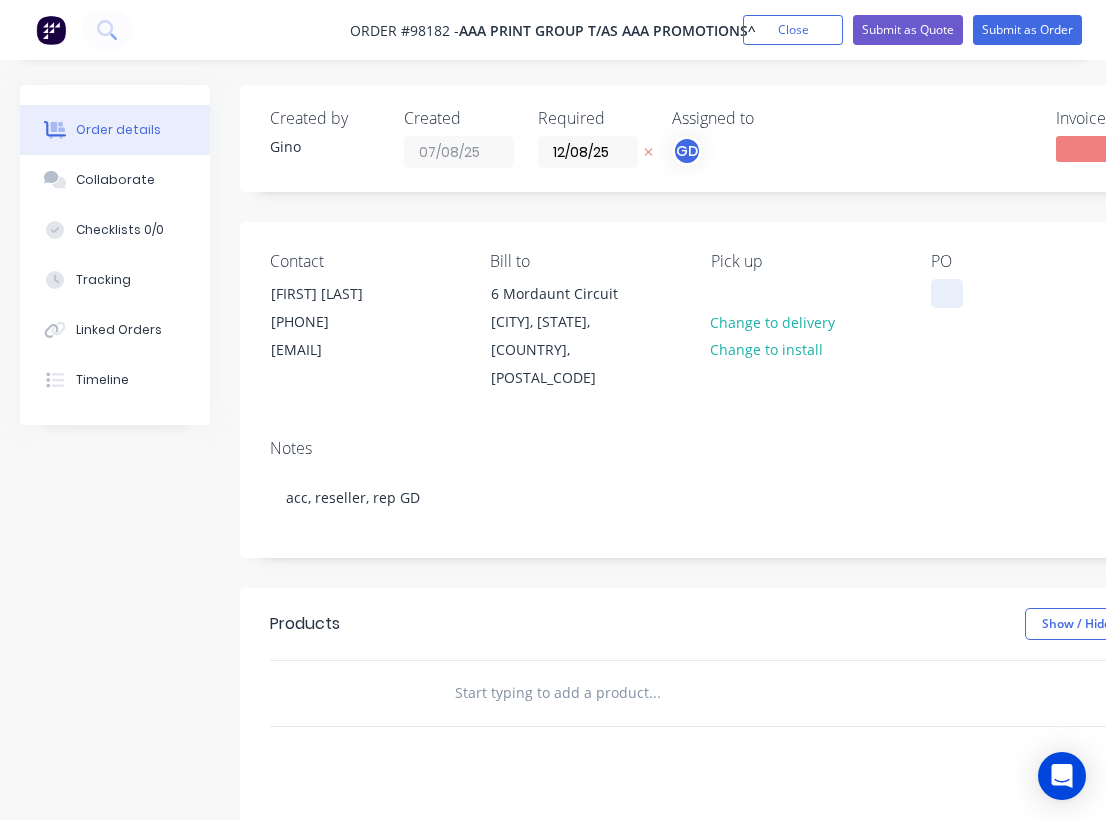 click at bounding box center (947, 293) 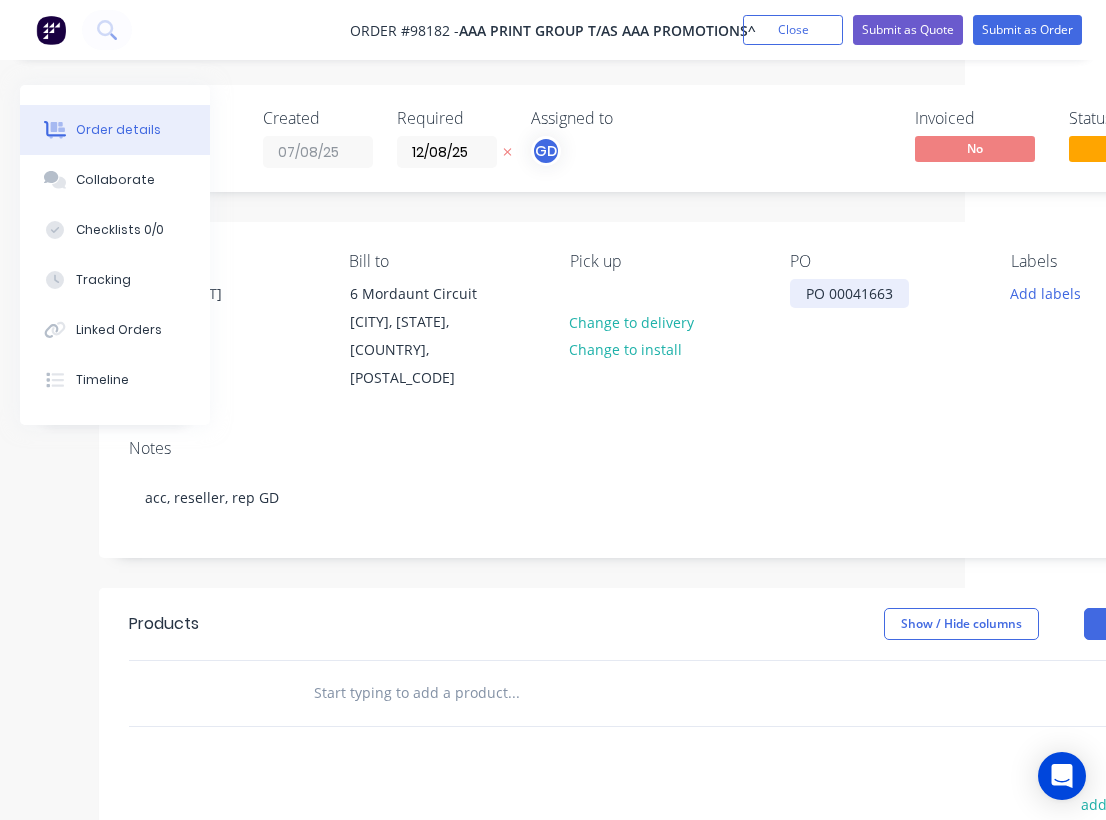scroll, scrollTop: 0, scrollLeft: 196, axis: horizontal 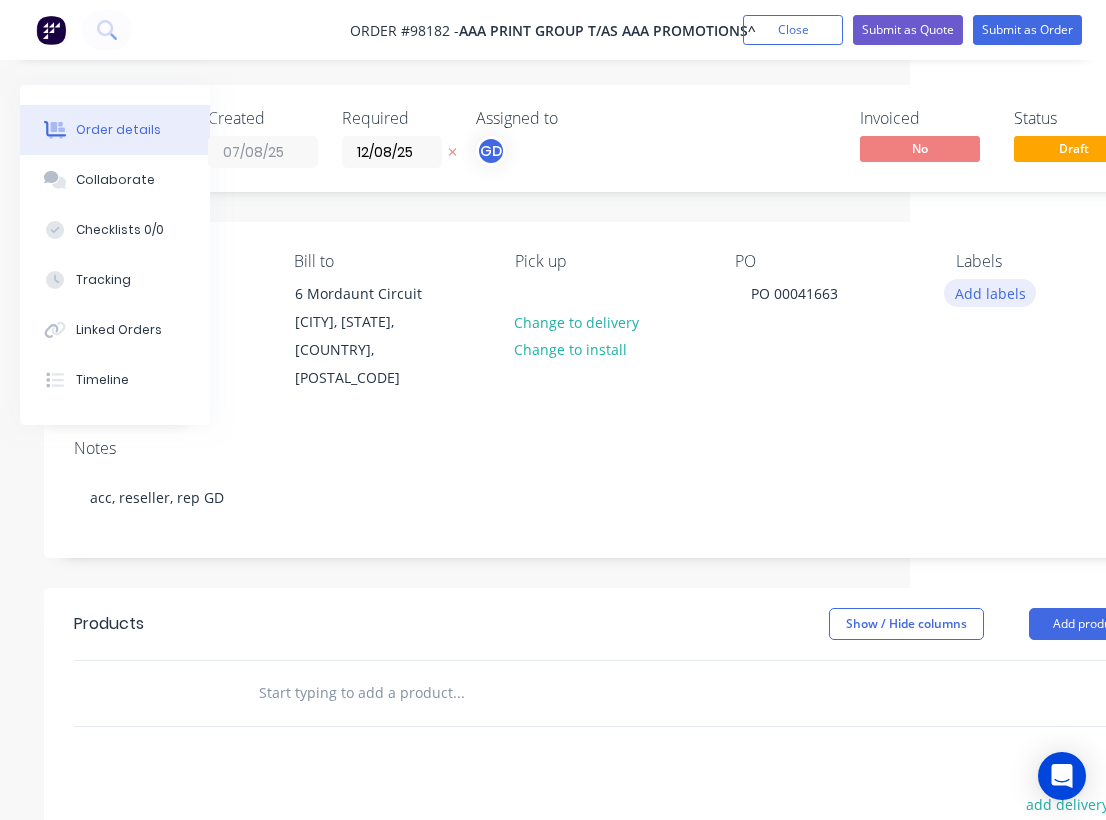 click on "Add labels" at bounding box center [990, 292] 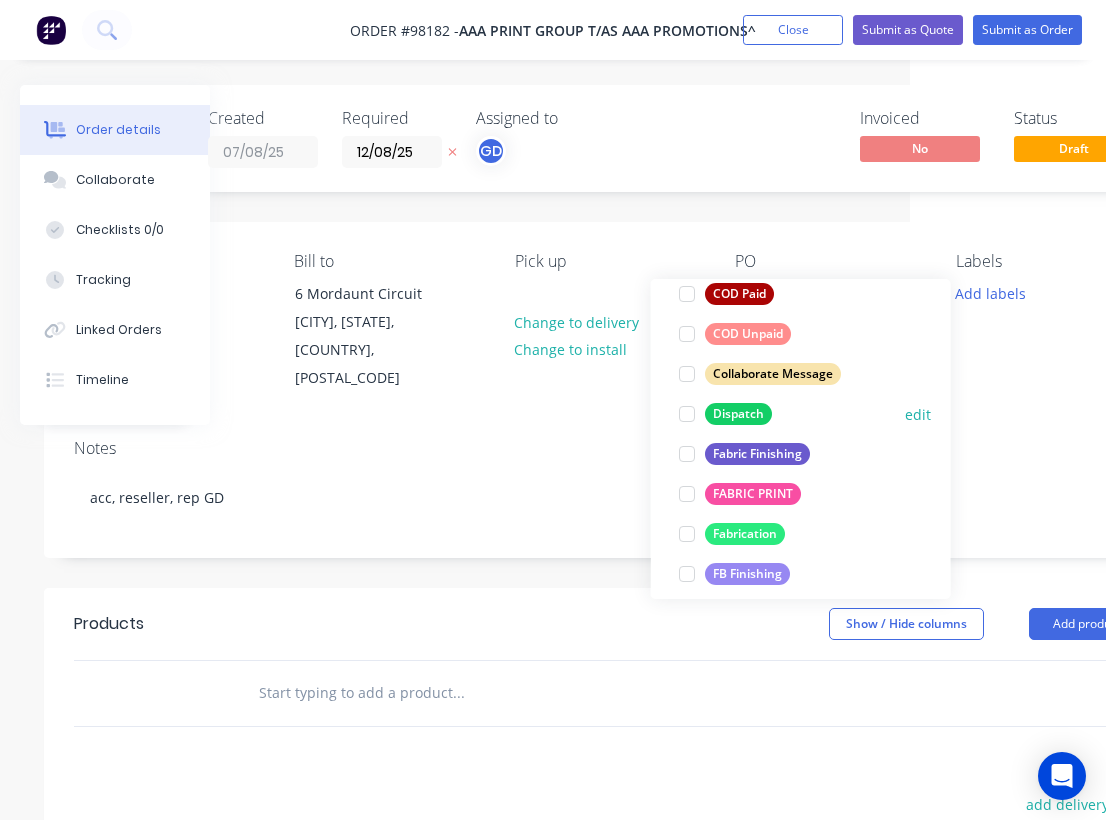 scroll, scrollTop: 270, scrollLeft: 0, axis: vertical 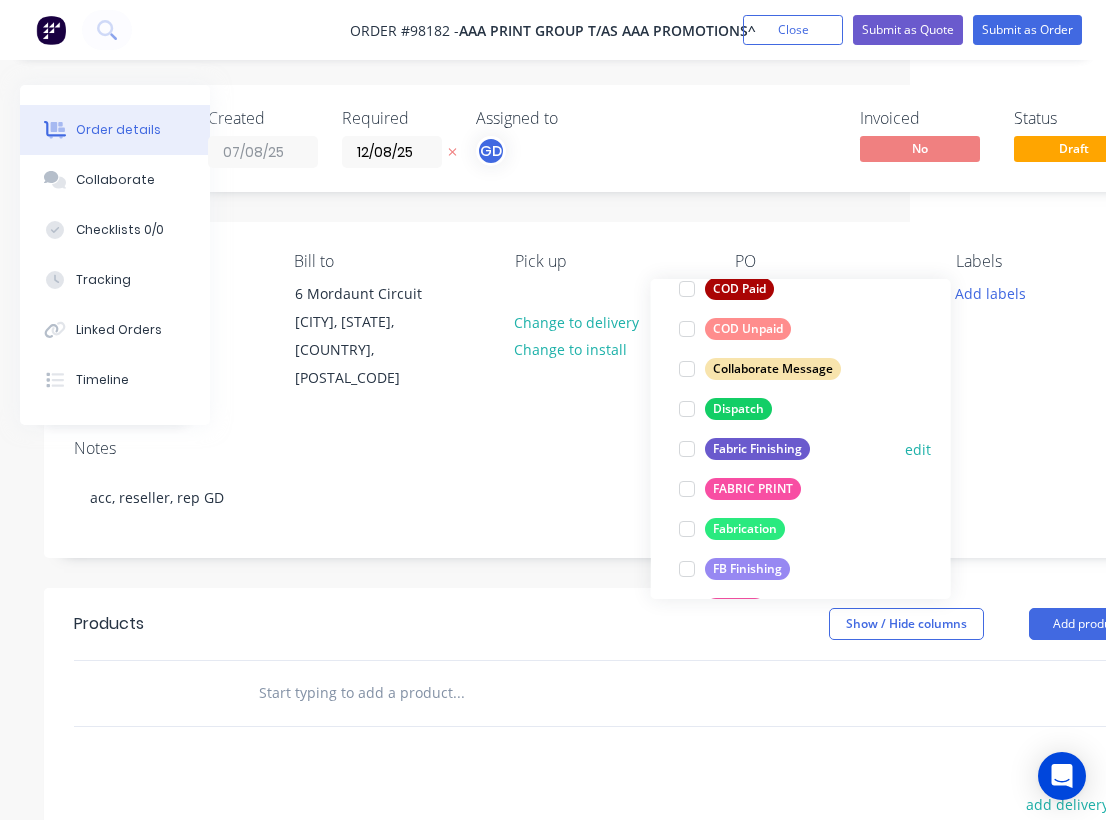 click on "Fabric Finishing" at bounding box center [757, 449] 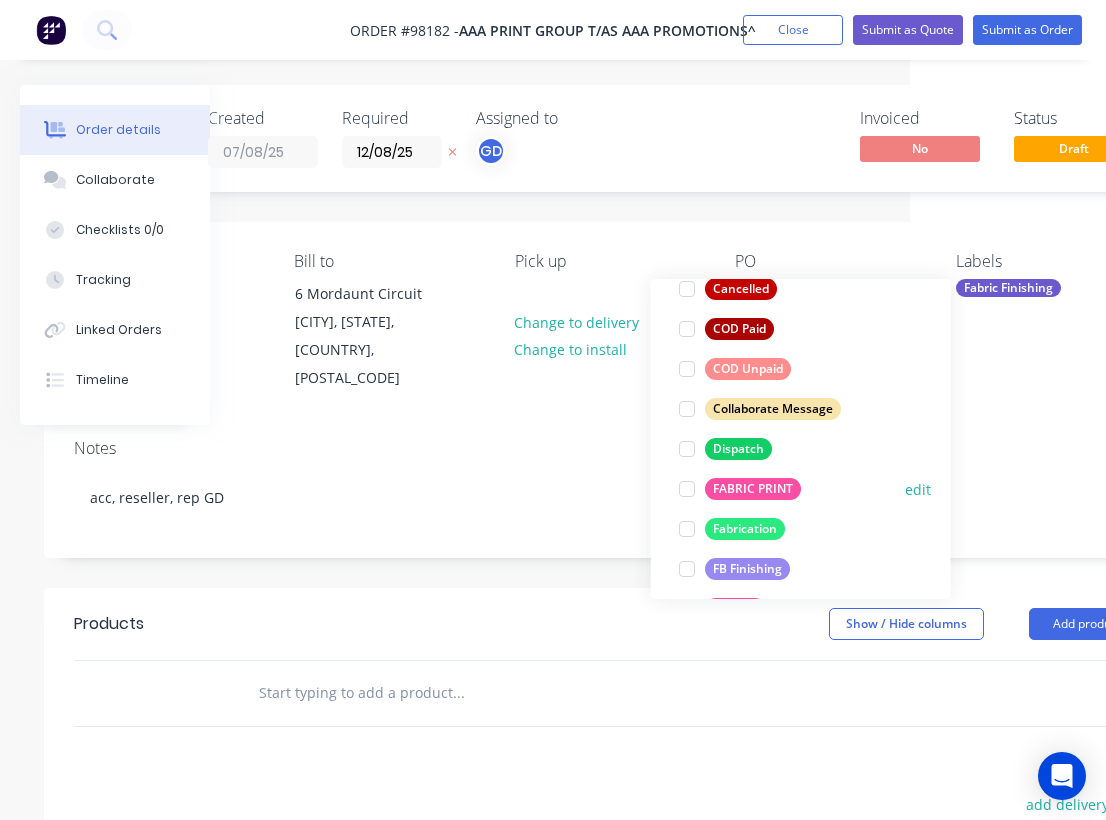 click on "FABRIC PRINT" at bounding box center (753, 489) 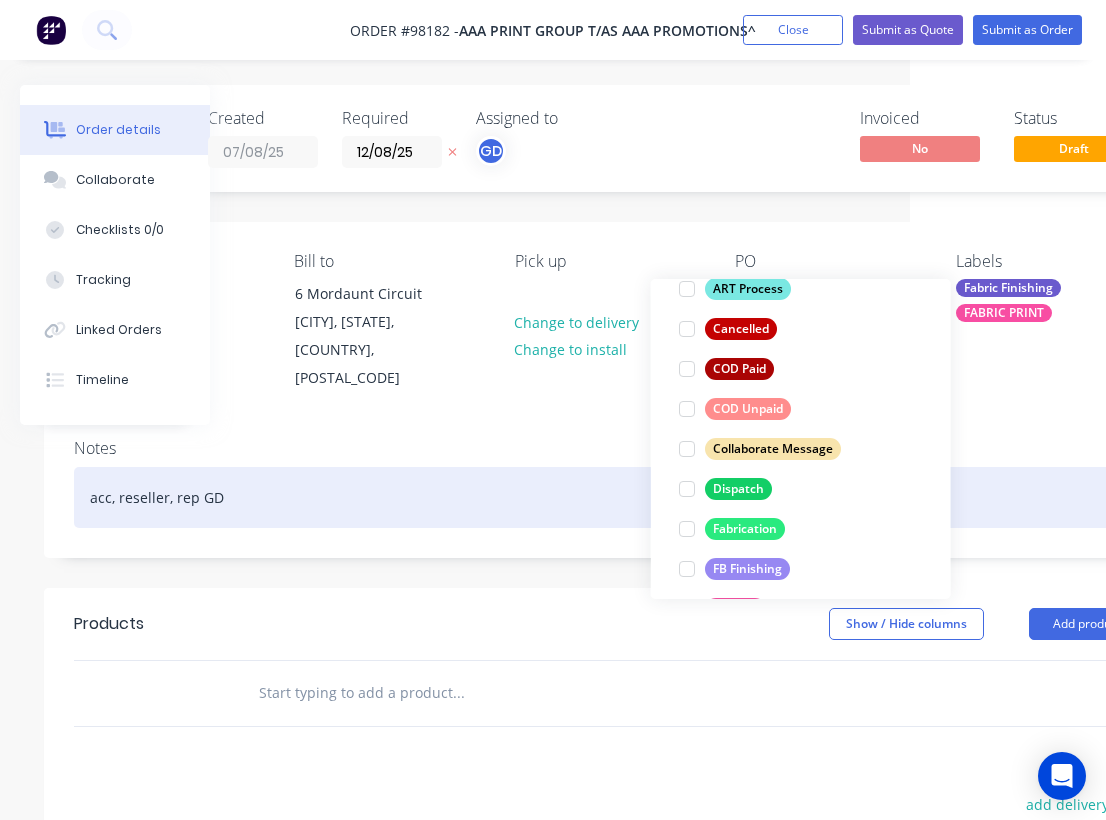 click on "acc, reseller, rep GD" at bounding box center (609, 497) 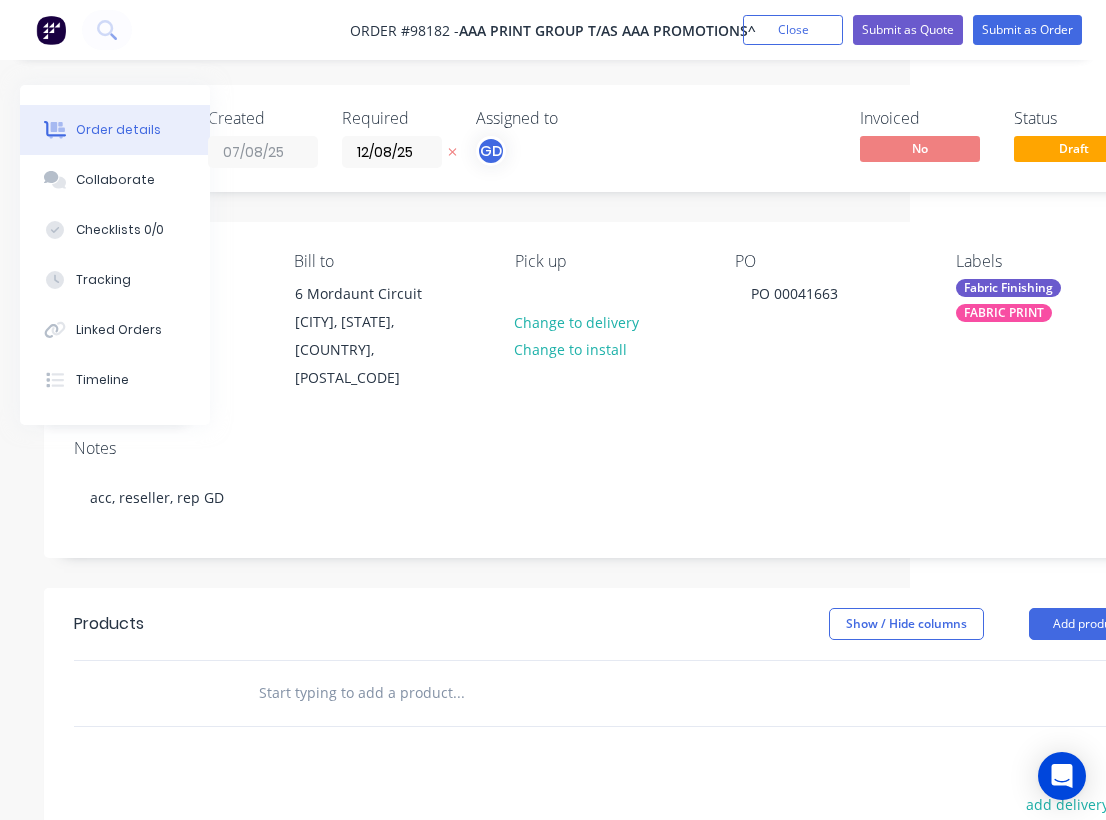 click at bounding box center [458, 693] 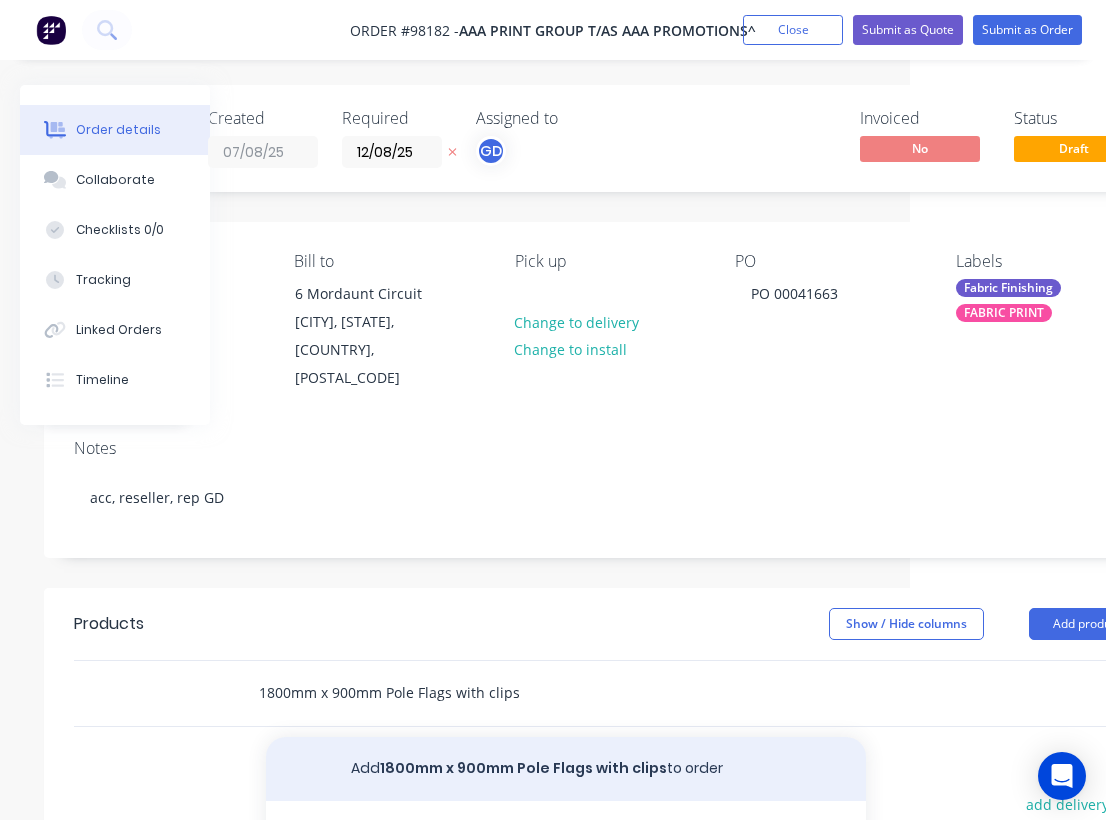 type on "1800mm x 900mm Pole Flags with clips" 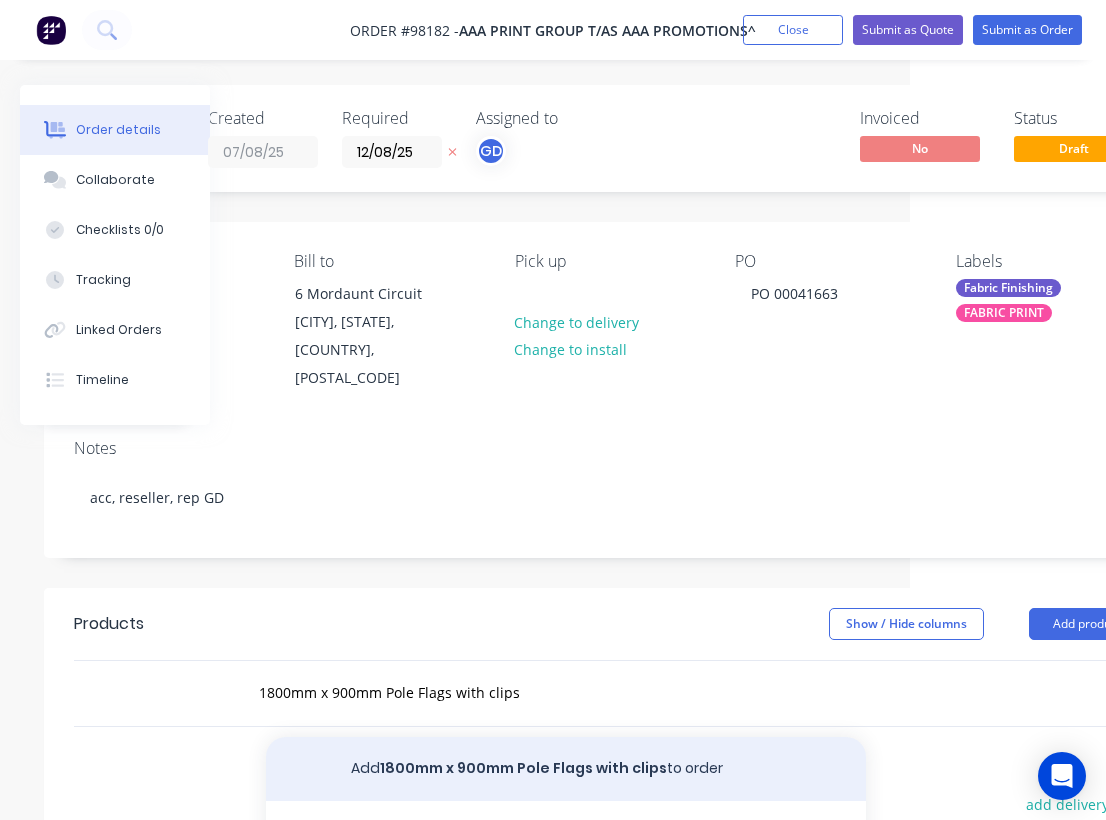 click on "Add 1800mm x 900mm Pole Flags with clips to order" at bounding box center (566, 769) 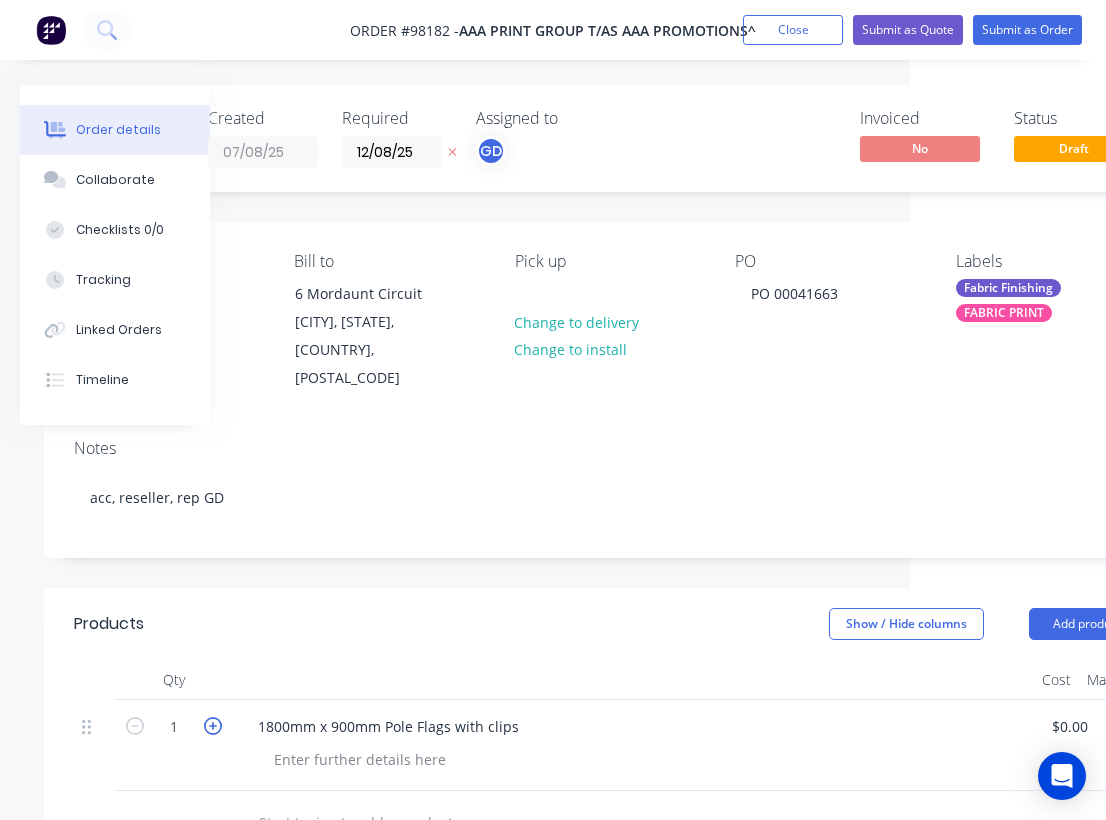 click 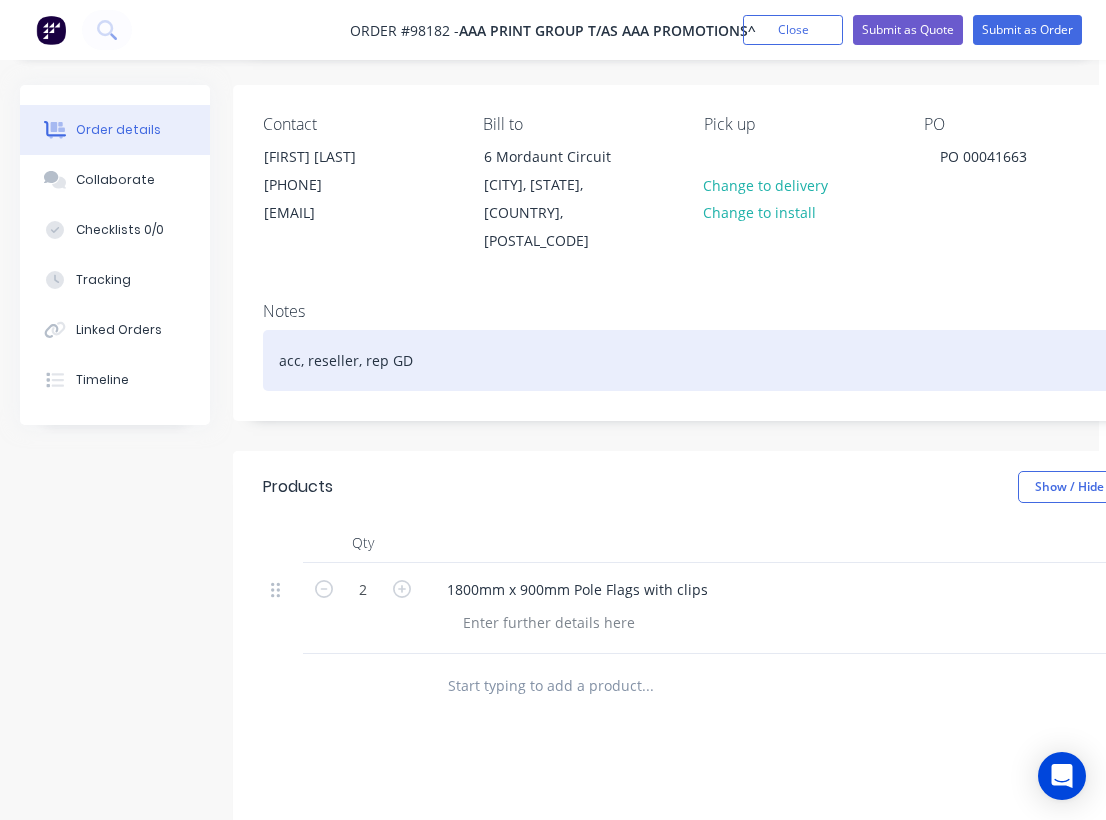 scroll, scrollTop: 137, scrollLeft: 0, axis: vertical 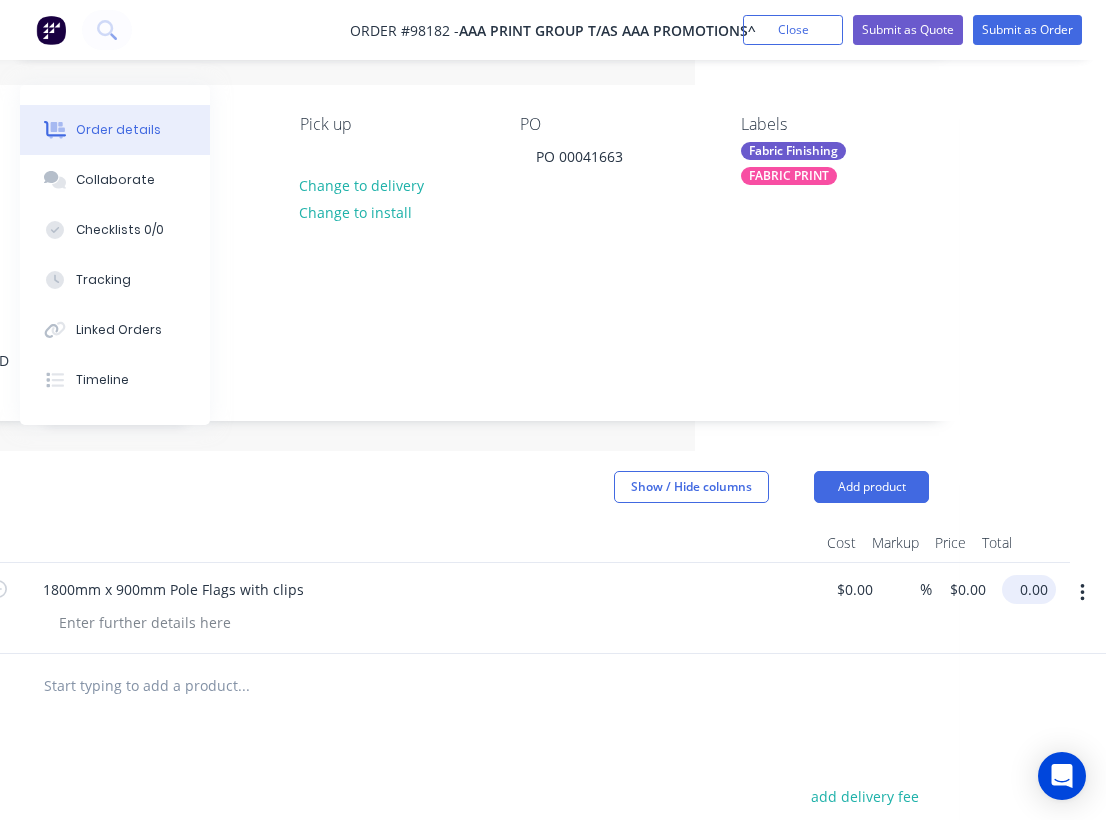 click on "0.00" at bounding box center [1033, 589] 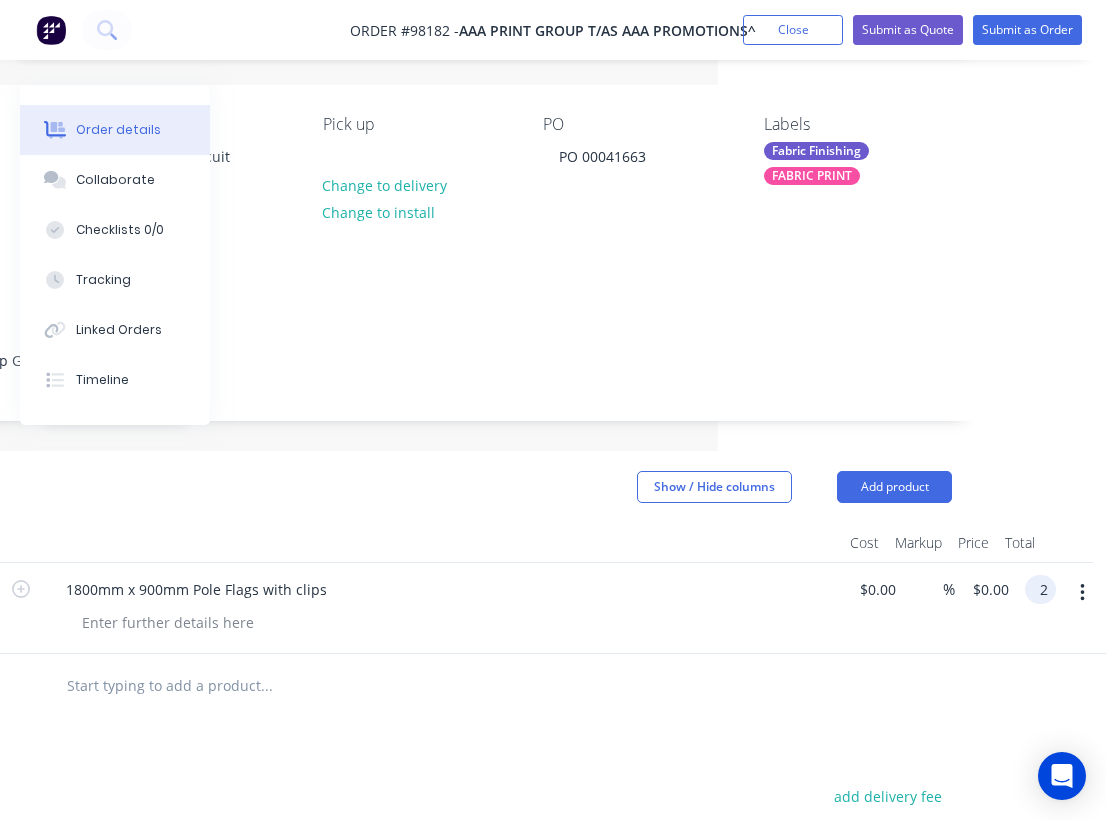 scroll, scrollTop: 137, scrollLeft: 388, axis: both 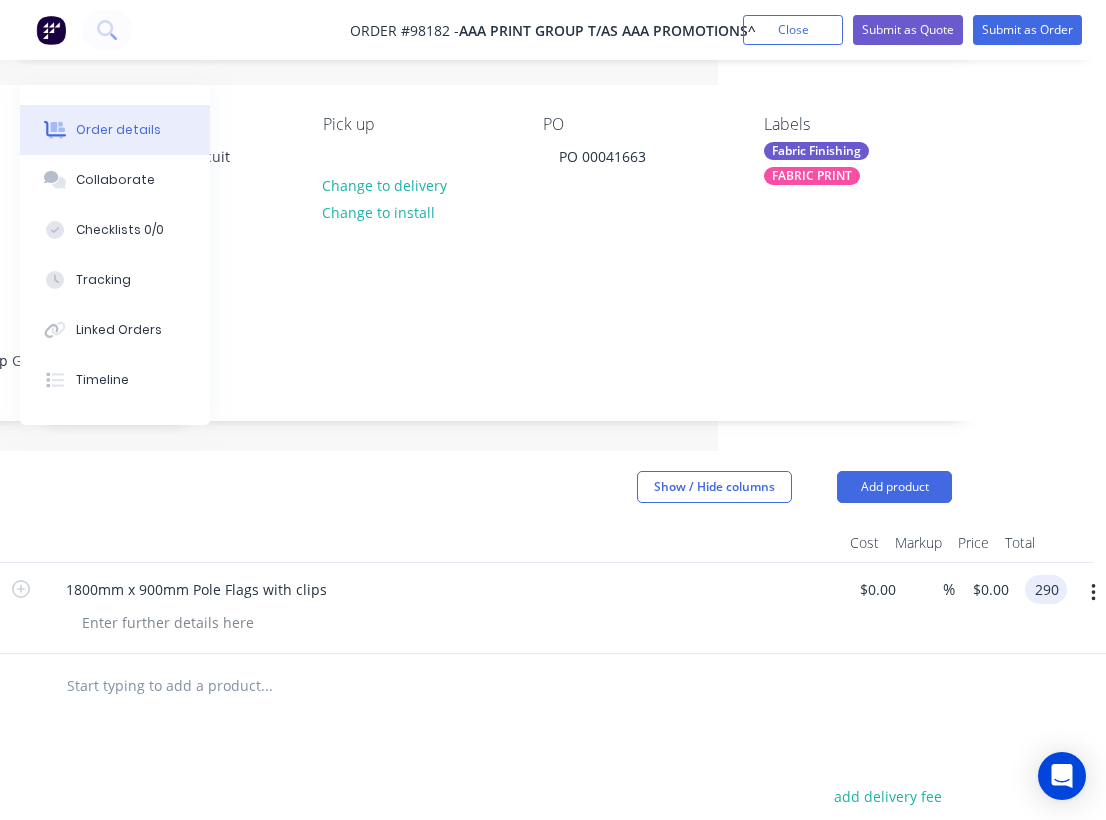 type on "290" 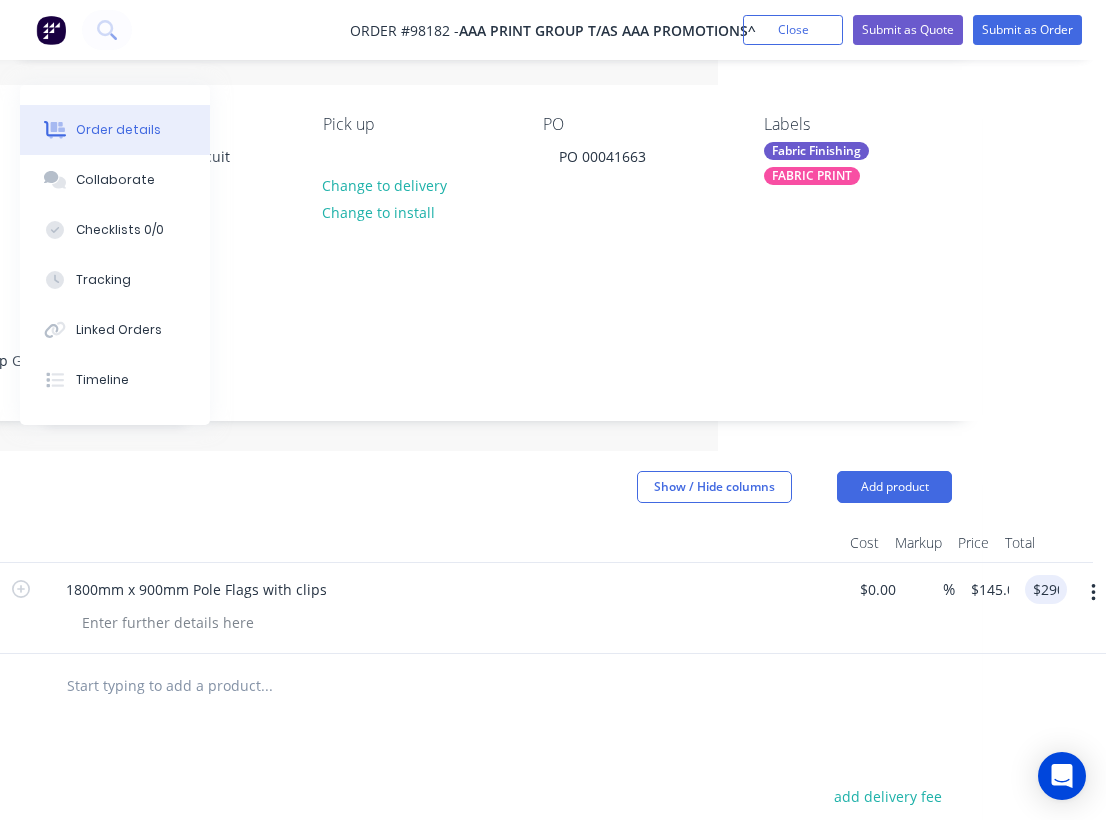click at bounding box center (417, 686) 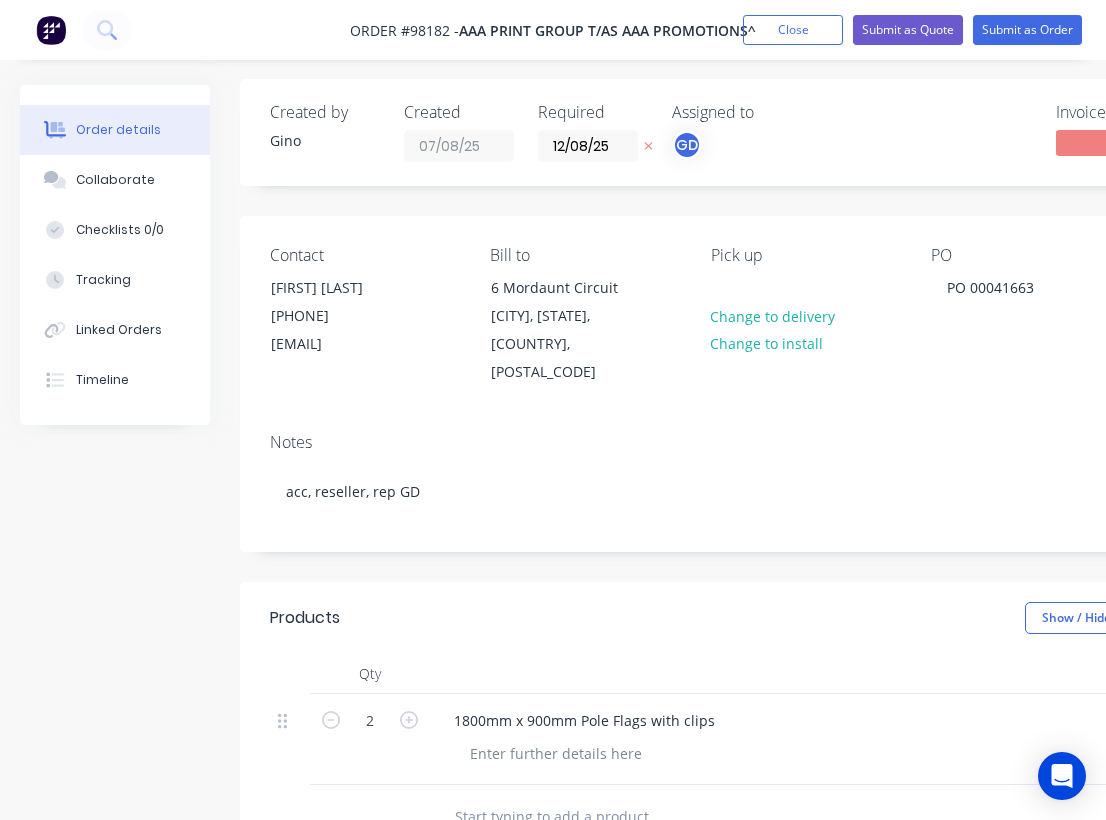 scroll, scrollTop: 0, scrollLeft: 0, axis: both 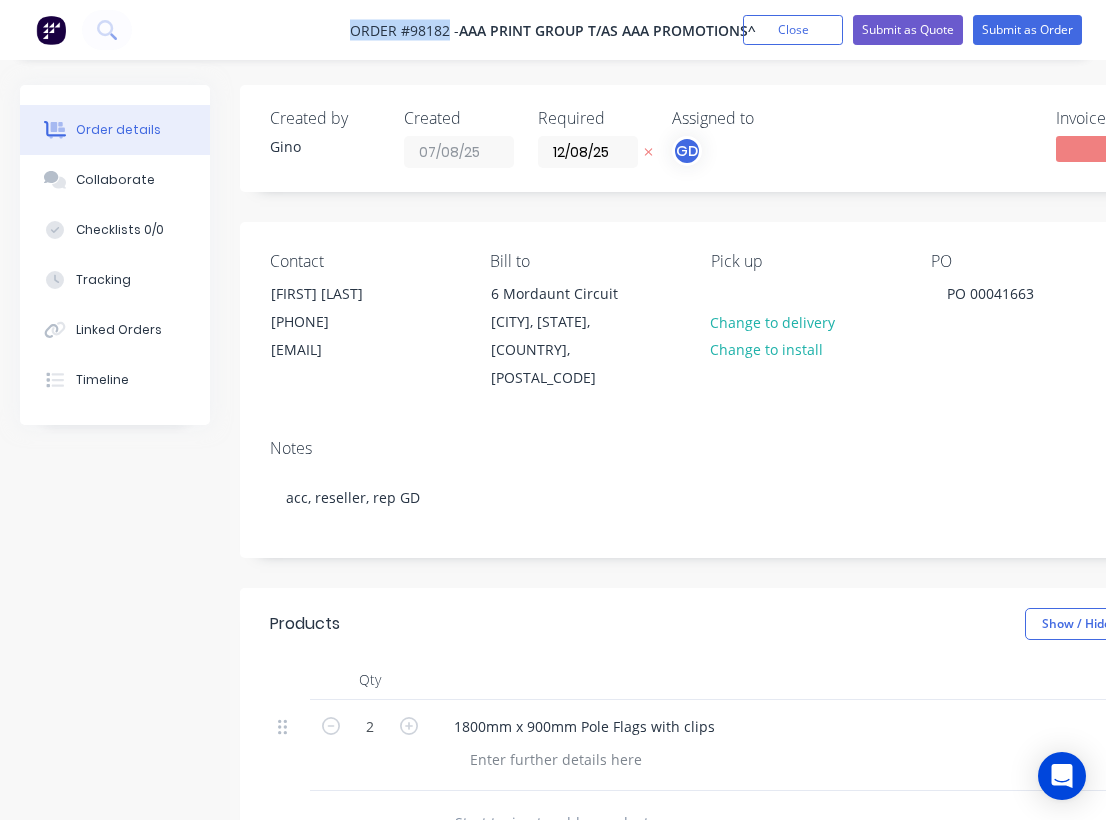 drag, startPoint x: 336, startPoint y: 26, endPoint x: 450, endPoint y: 35, distance: 114.35471 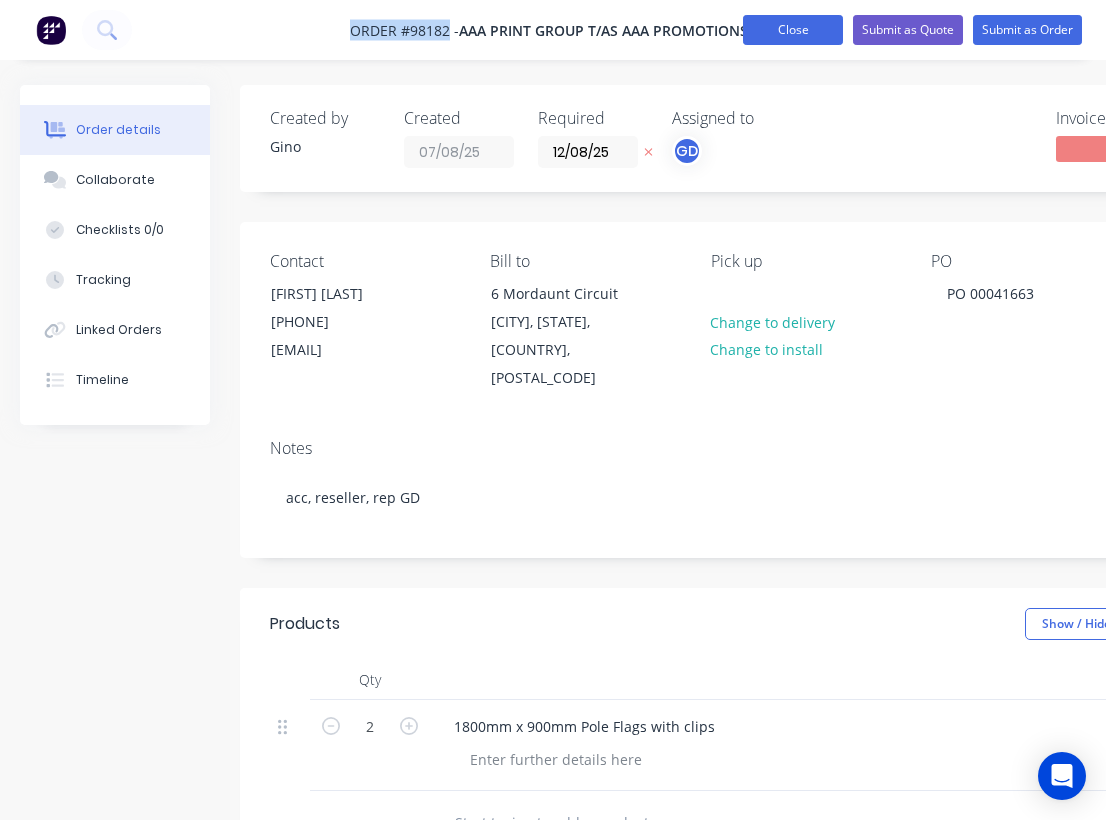 click on "Close" at bounding box center [793, 30] 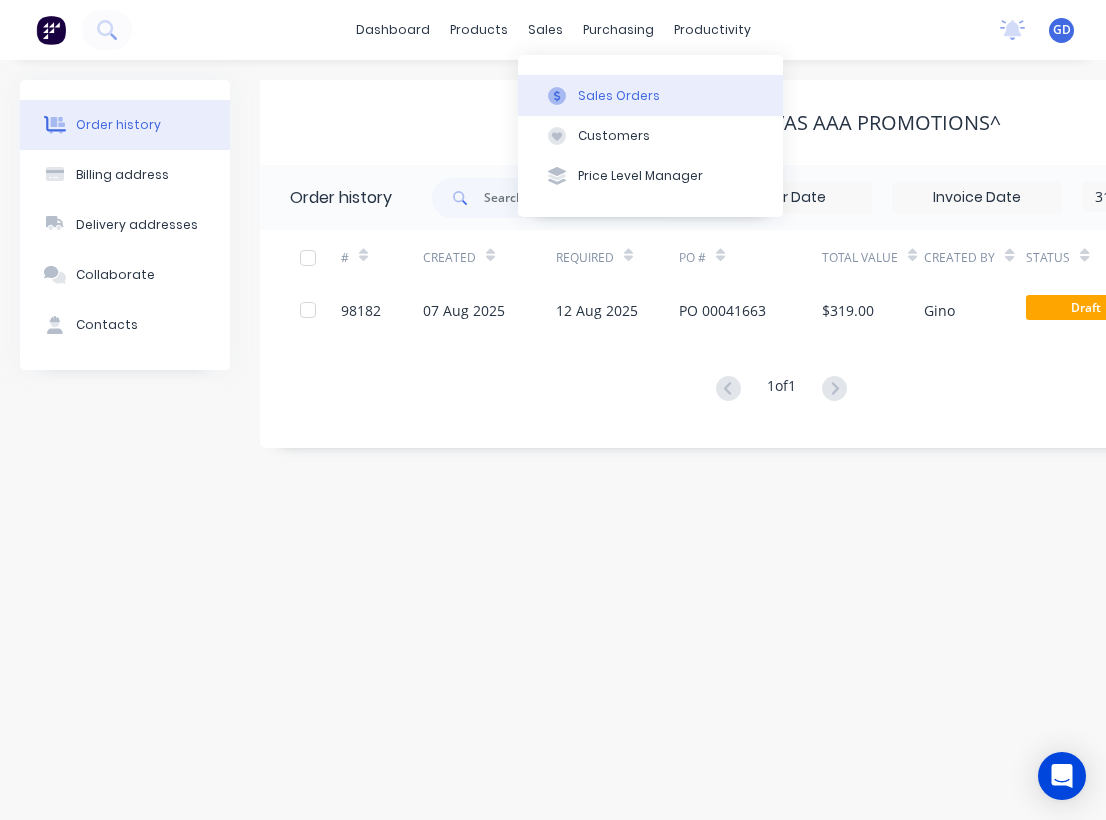 click on "Sales Orders" at bounding box center (650, 95) 